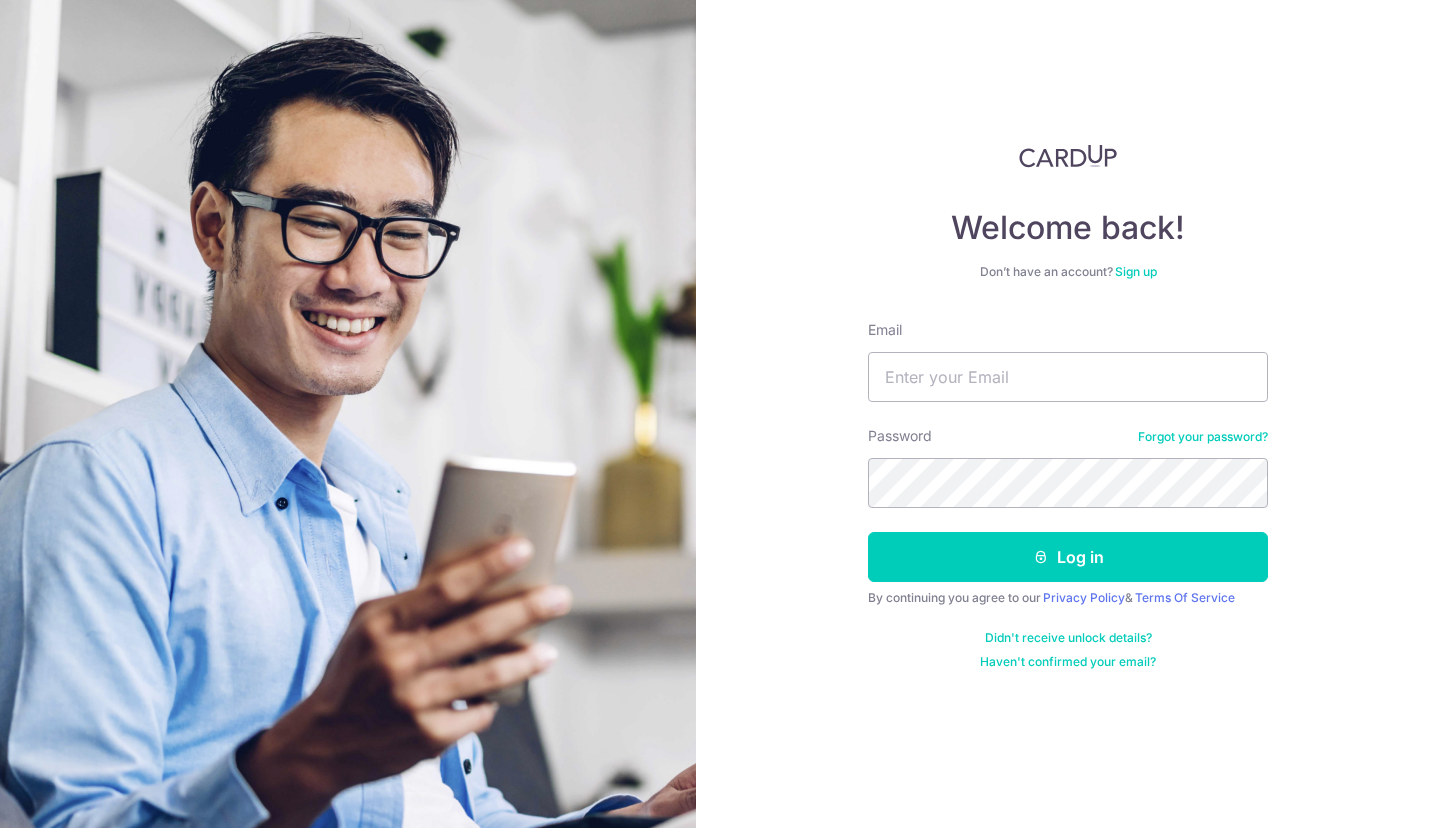 click on "Email" at bounding box center (1068, 377) 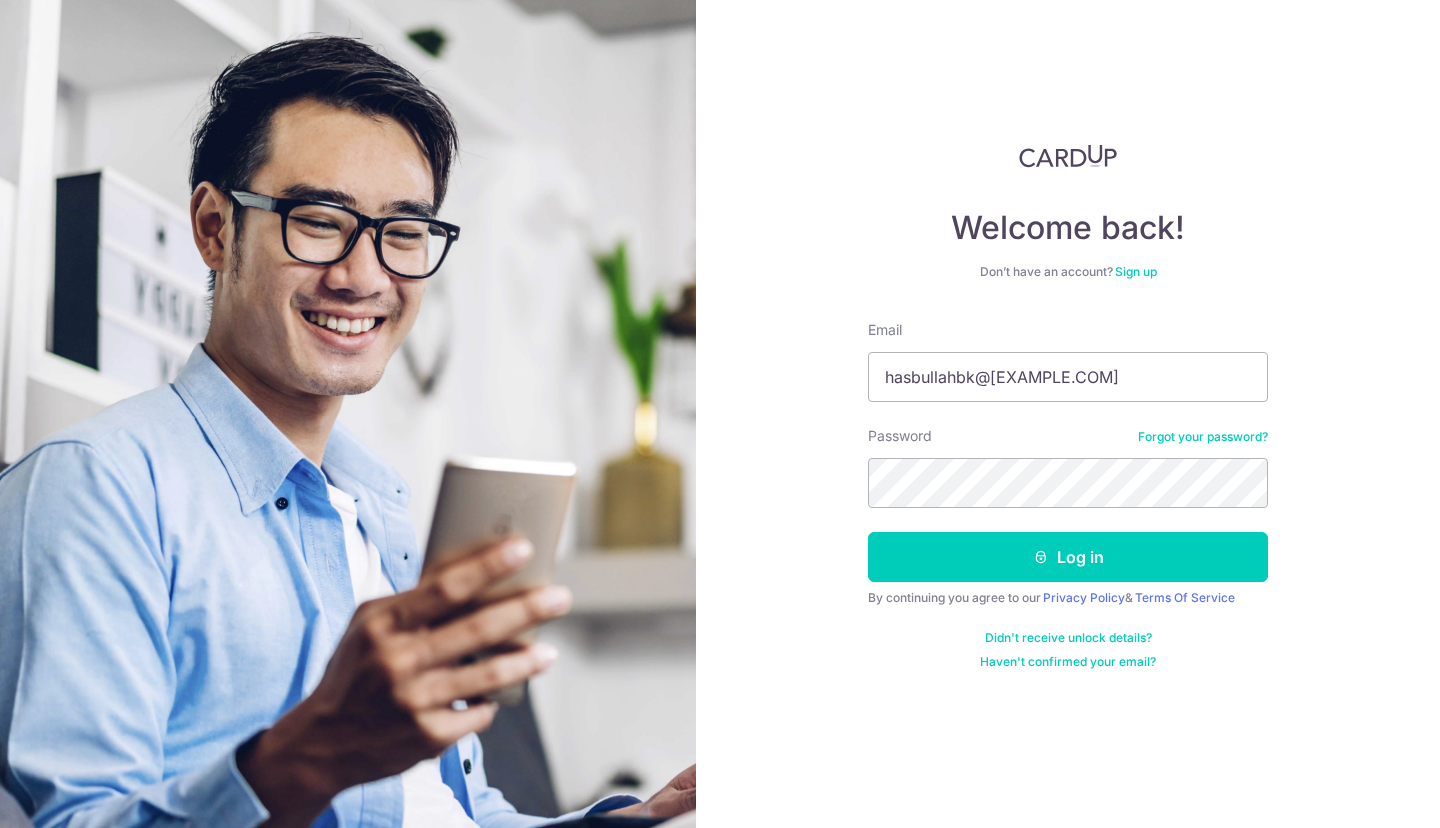 type on "hasbullahbk@[EXAMPLE.COM]" 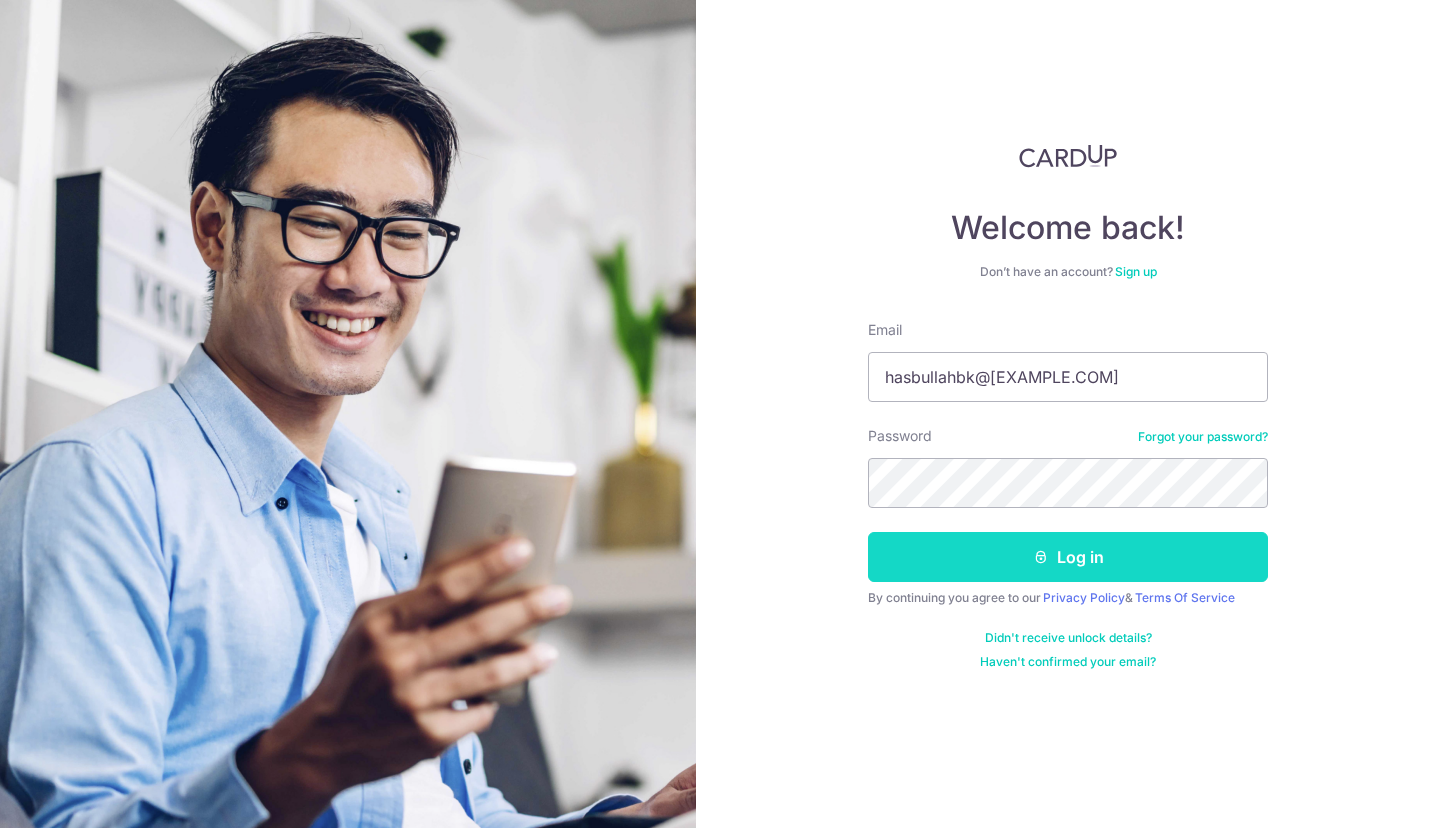 click on "Log in" at bounding box center (1068, 557) 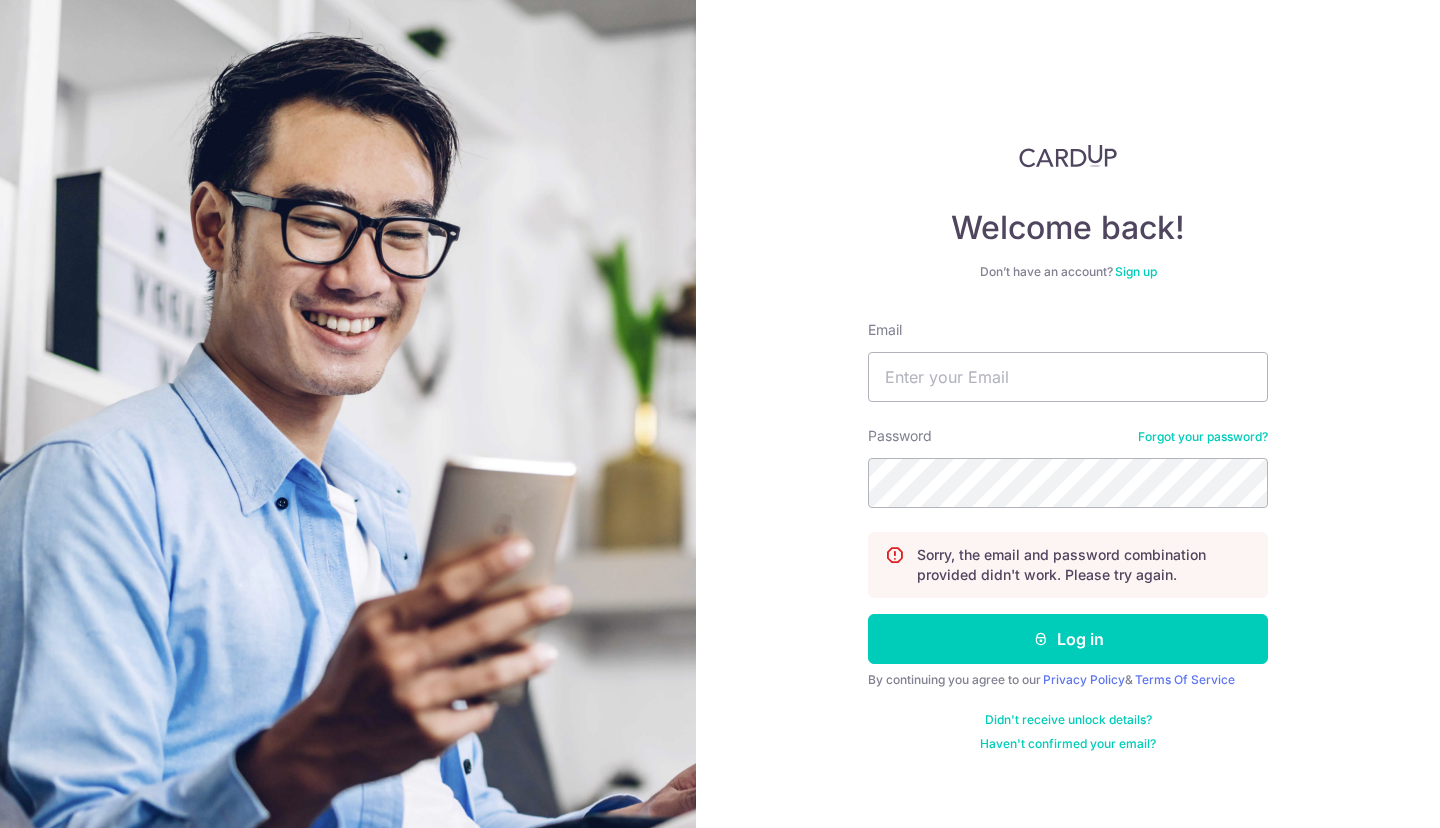 scroll, scrollTop: 0, scrollLeft: 0, axis: both 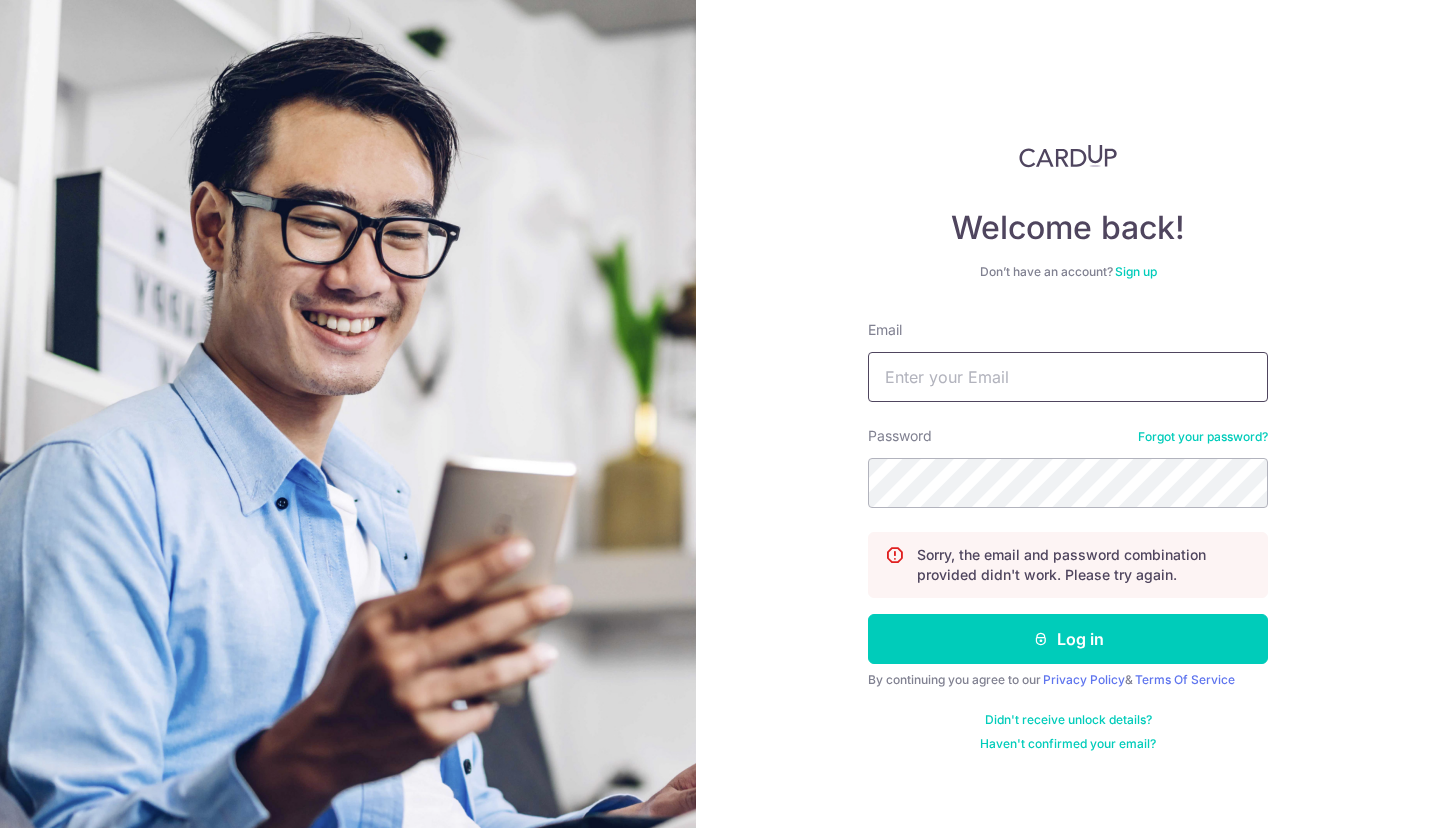 click on "Email" at bounding box center (1068, 377) 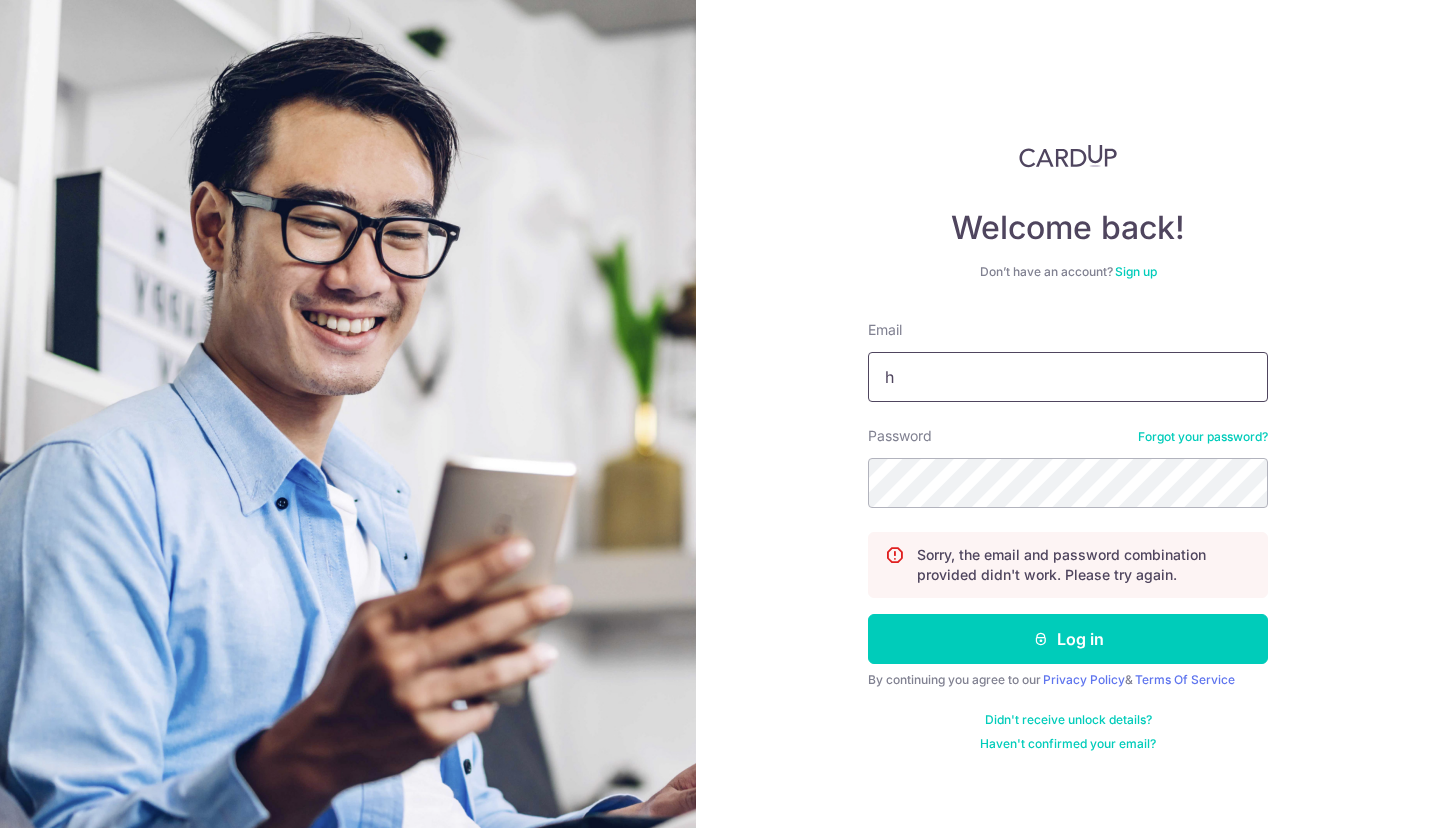 click on "Password
Forgot your password?" at bounding box center (1068, 467) 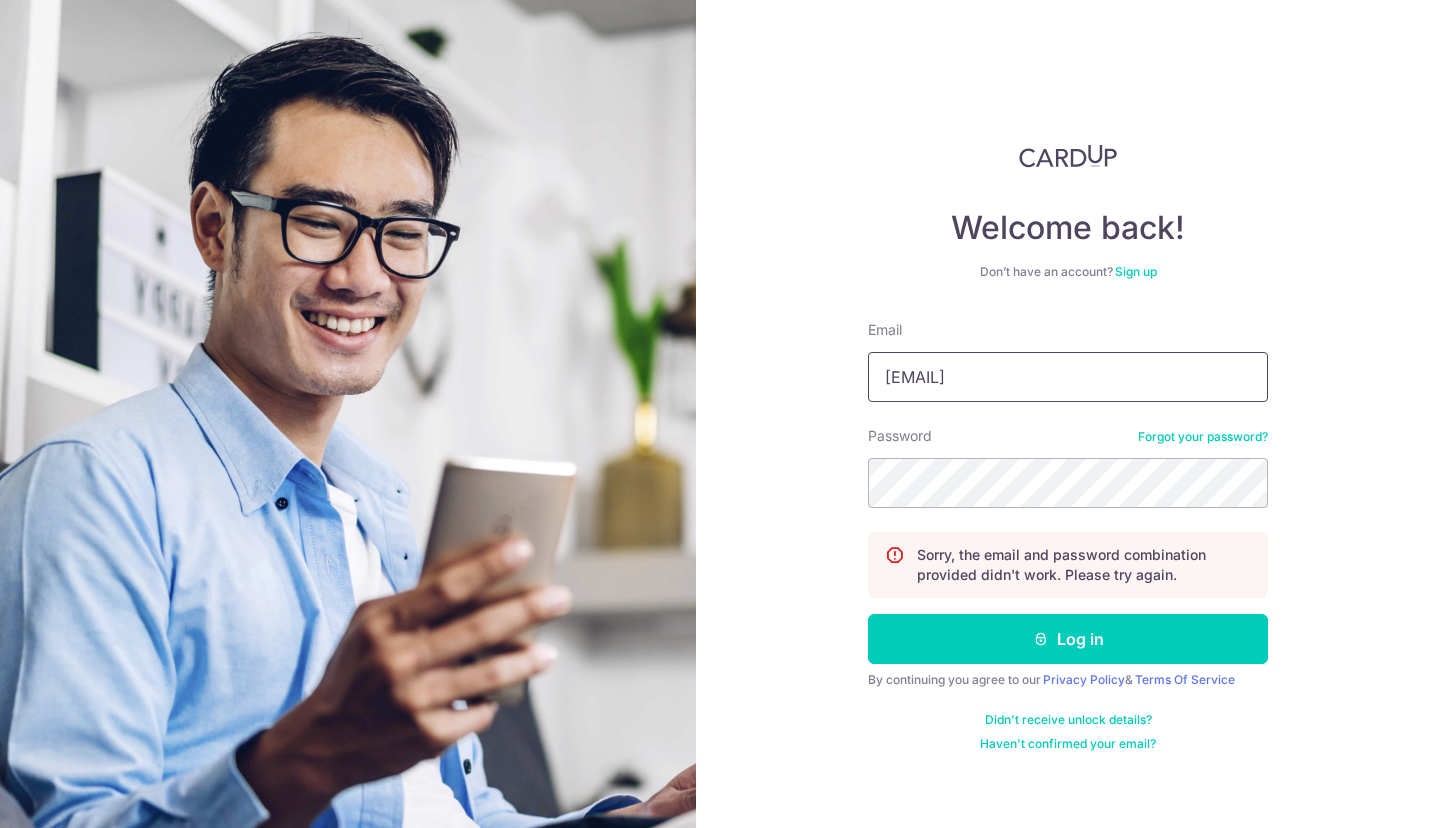 type on "[USERNAME]@[EXAMPLE.COM]" 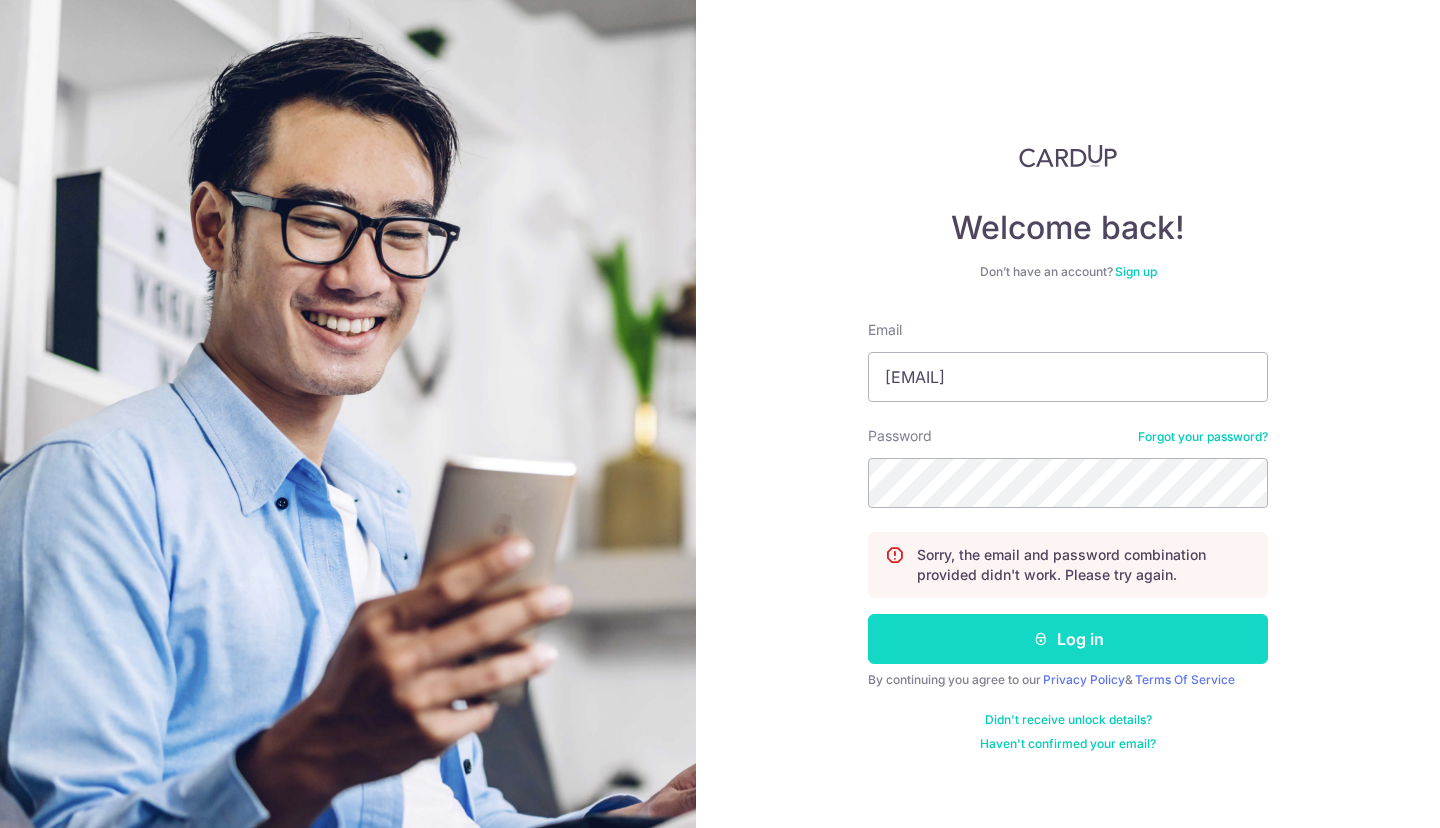 click on "Log in" at bounding box center (1068, 639) 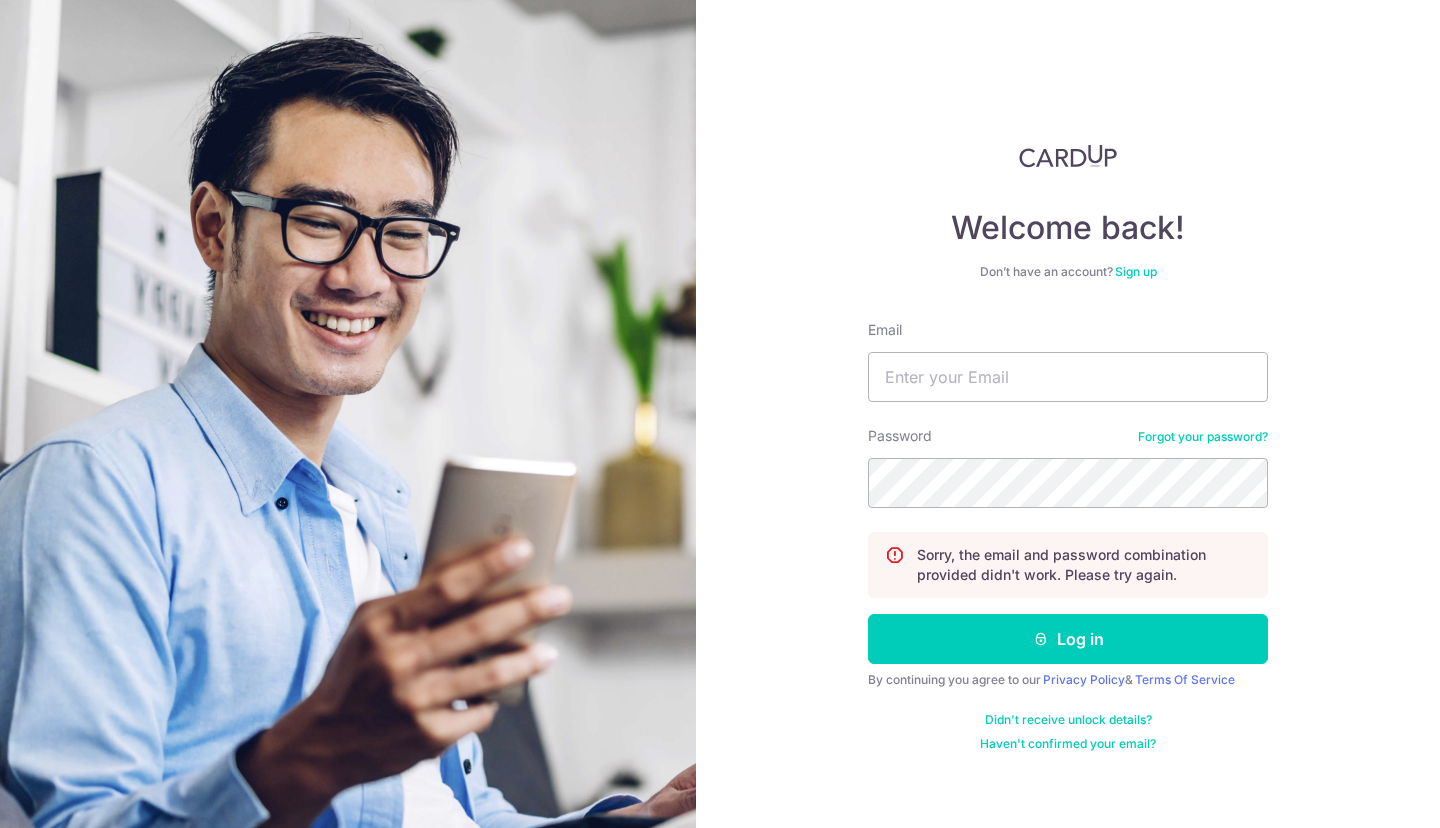 scroll, scrollTop: 0, scrollLeft: 0, axis: both 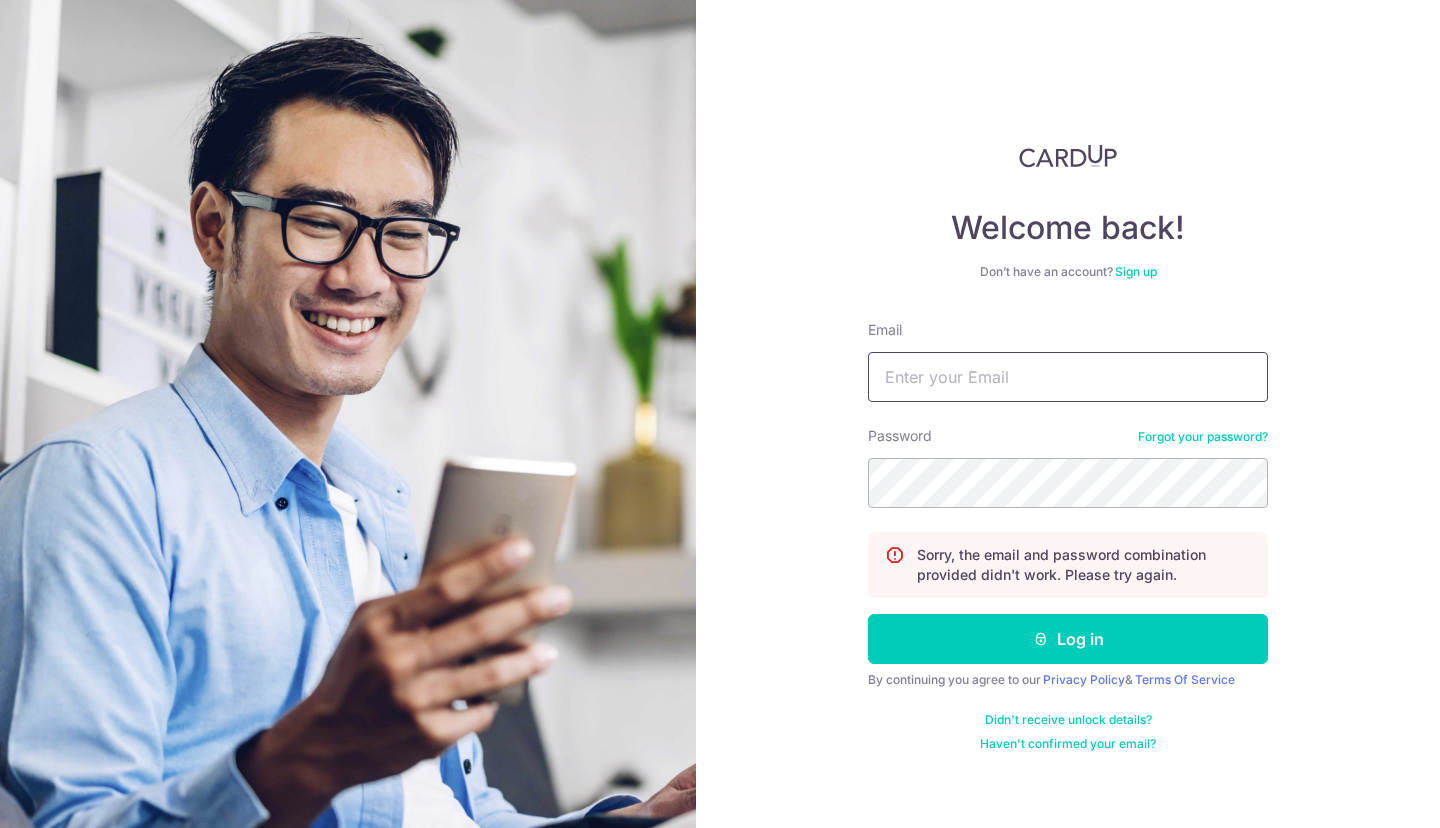 click on "Email" at bounding box center [1068, 377] 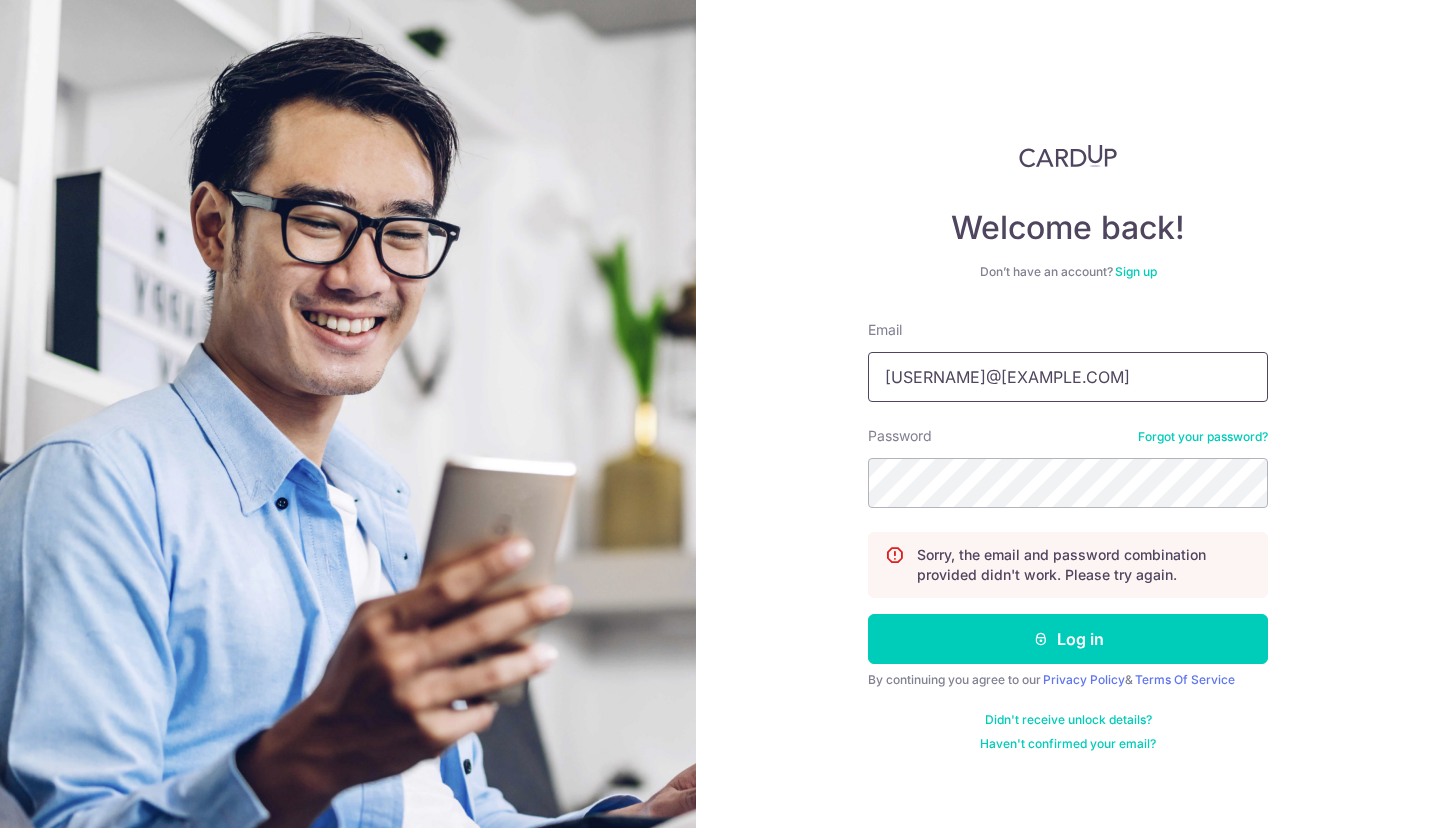 type on "[EMAIL]" 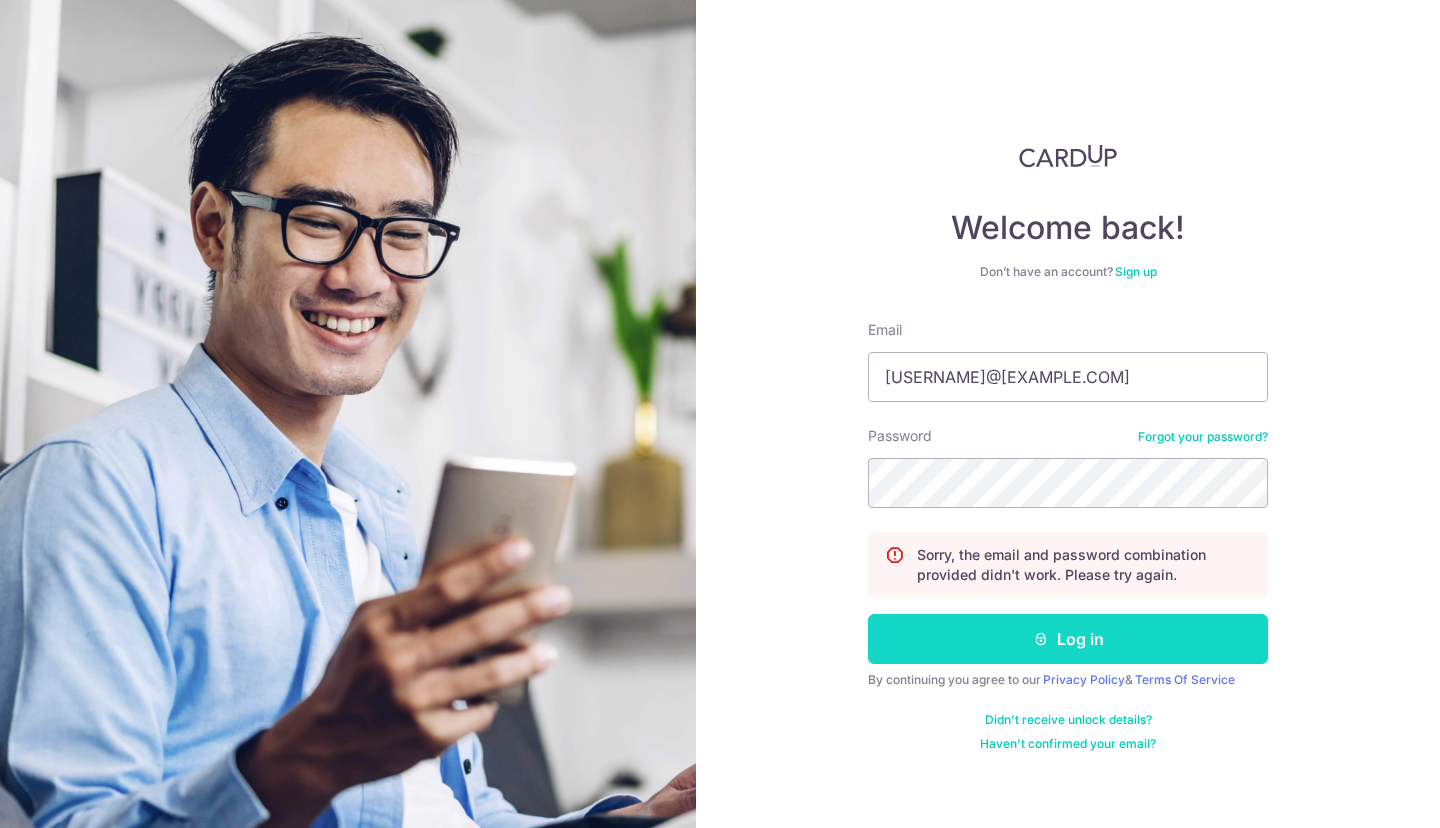 click on "Log in" at bounding box center (1068, 639) 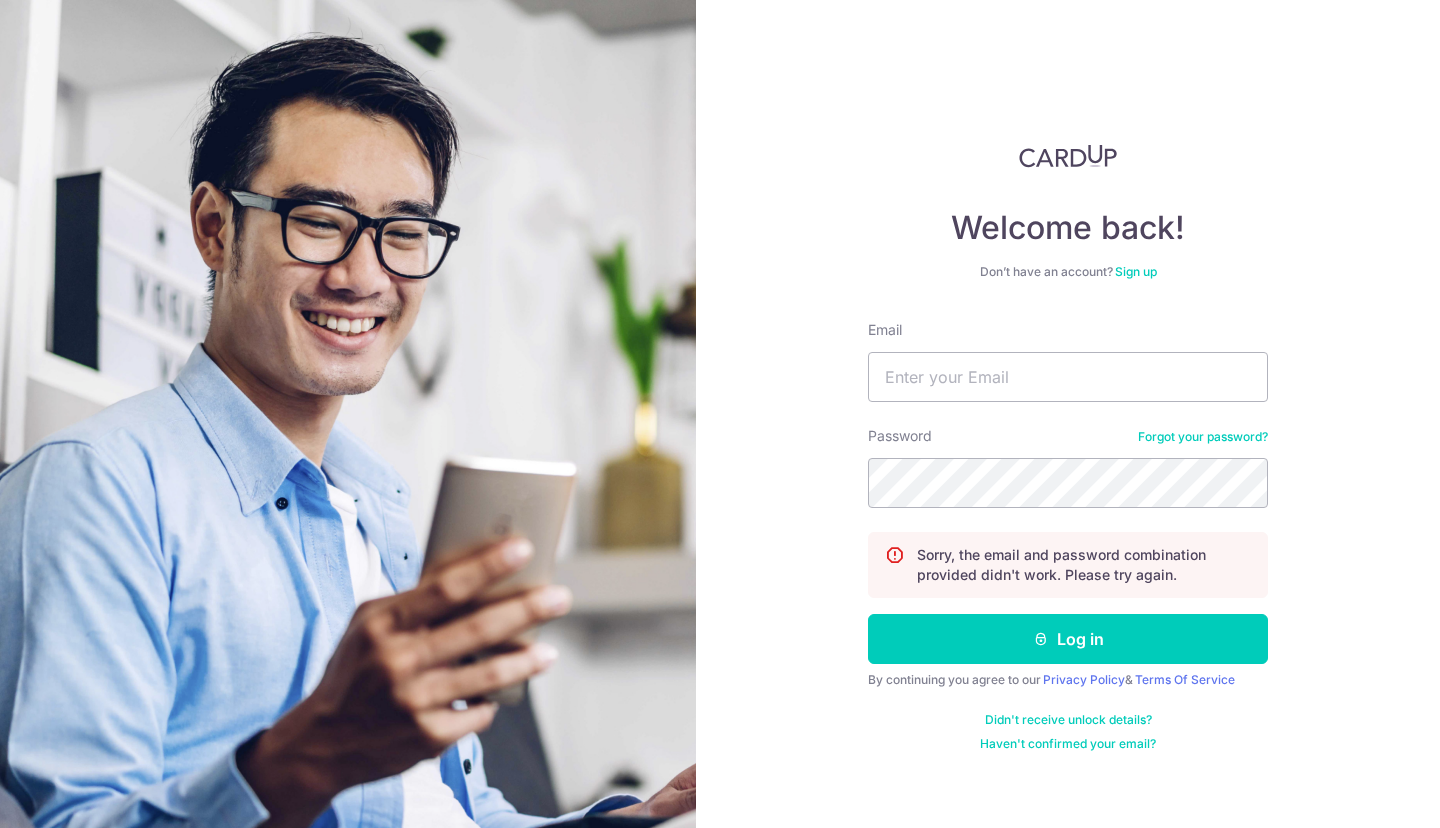 scroll, scrollTop: 0, scrollLeft: 0, axis: both 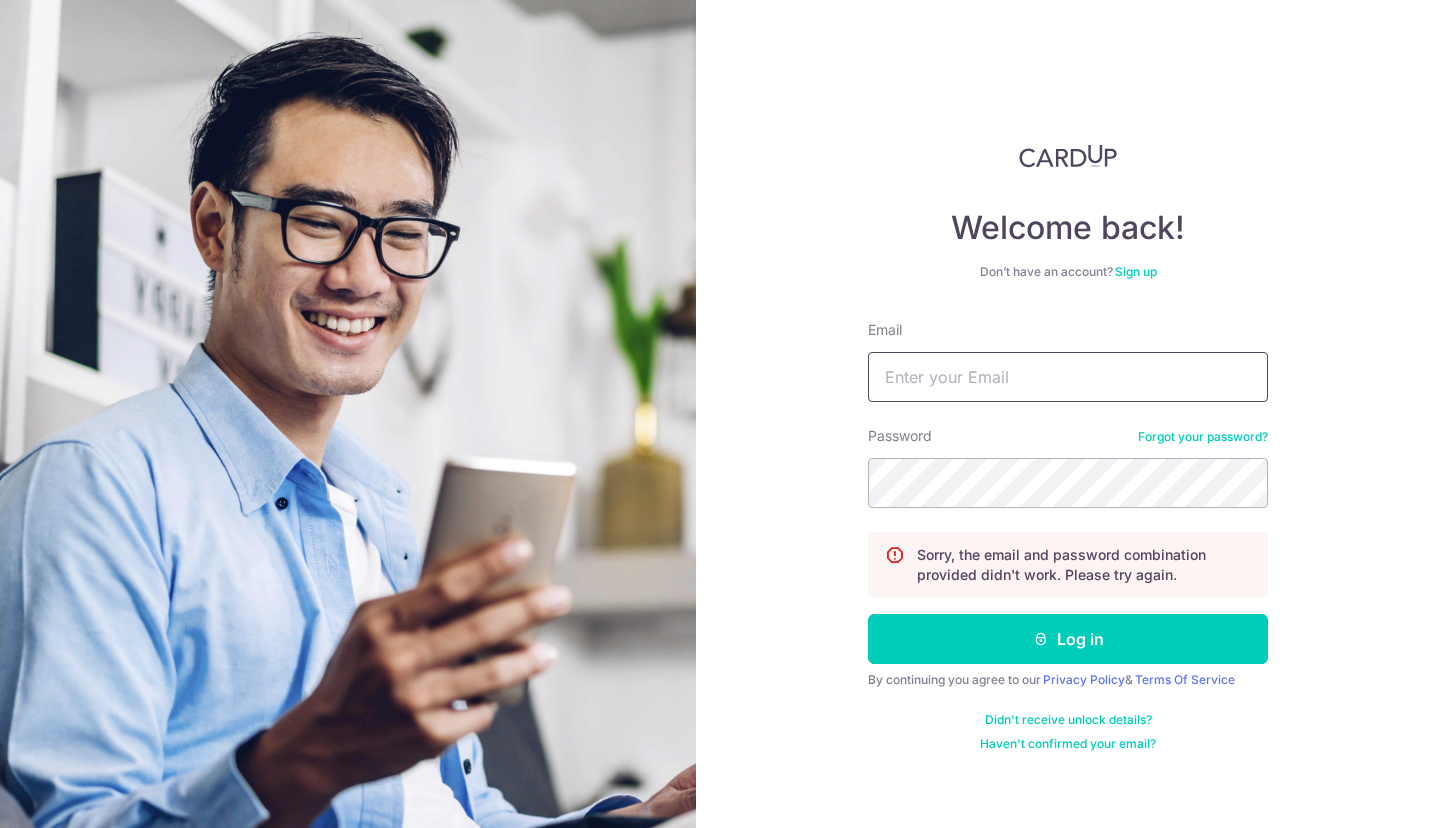 click on "Email" at bounding box center [1068, 377] 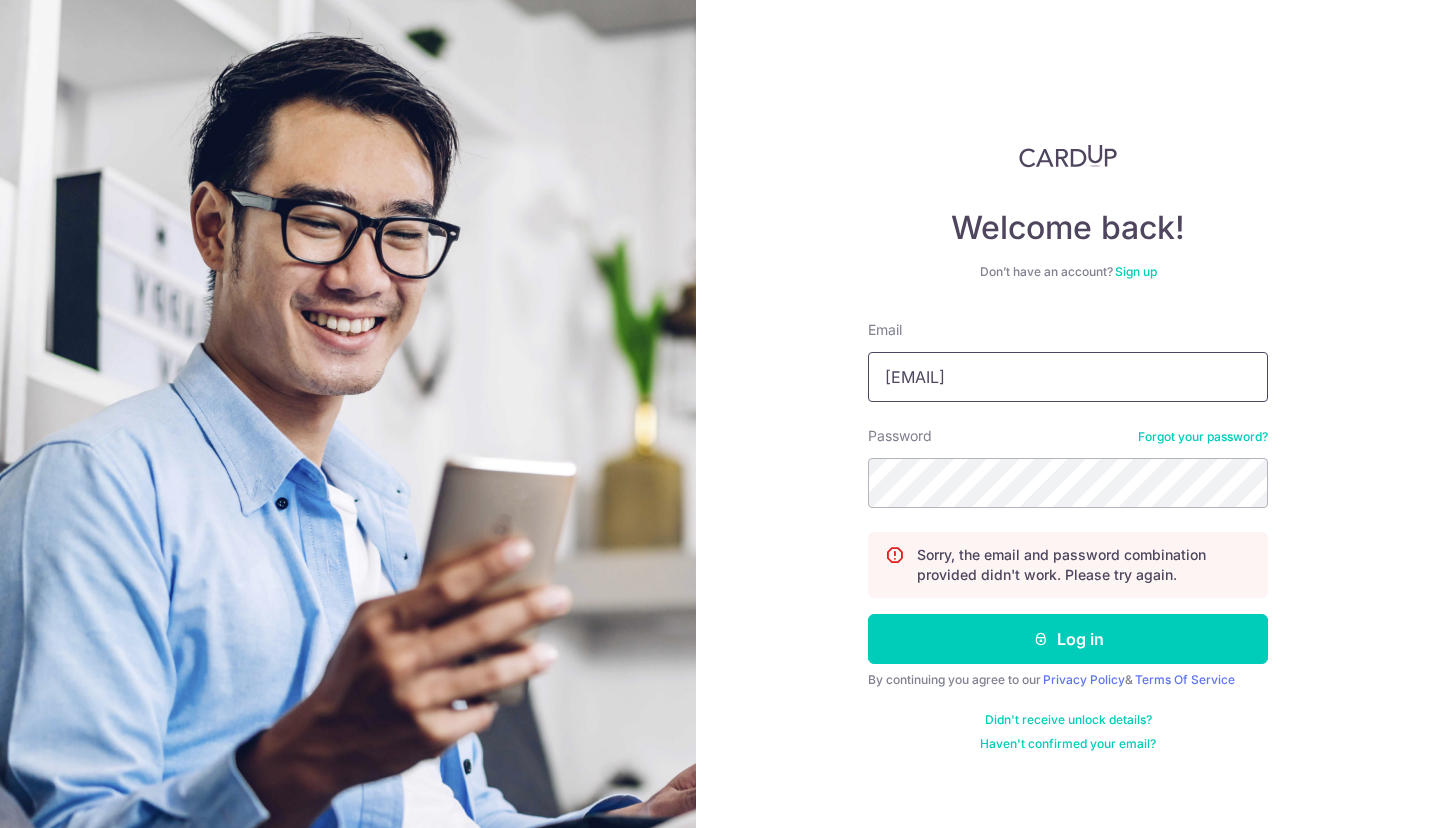 type on "hasbullahbk@gmail.com" 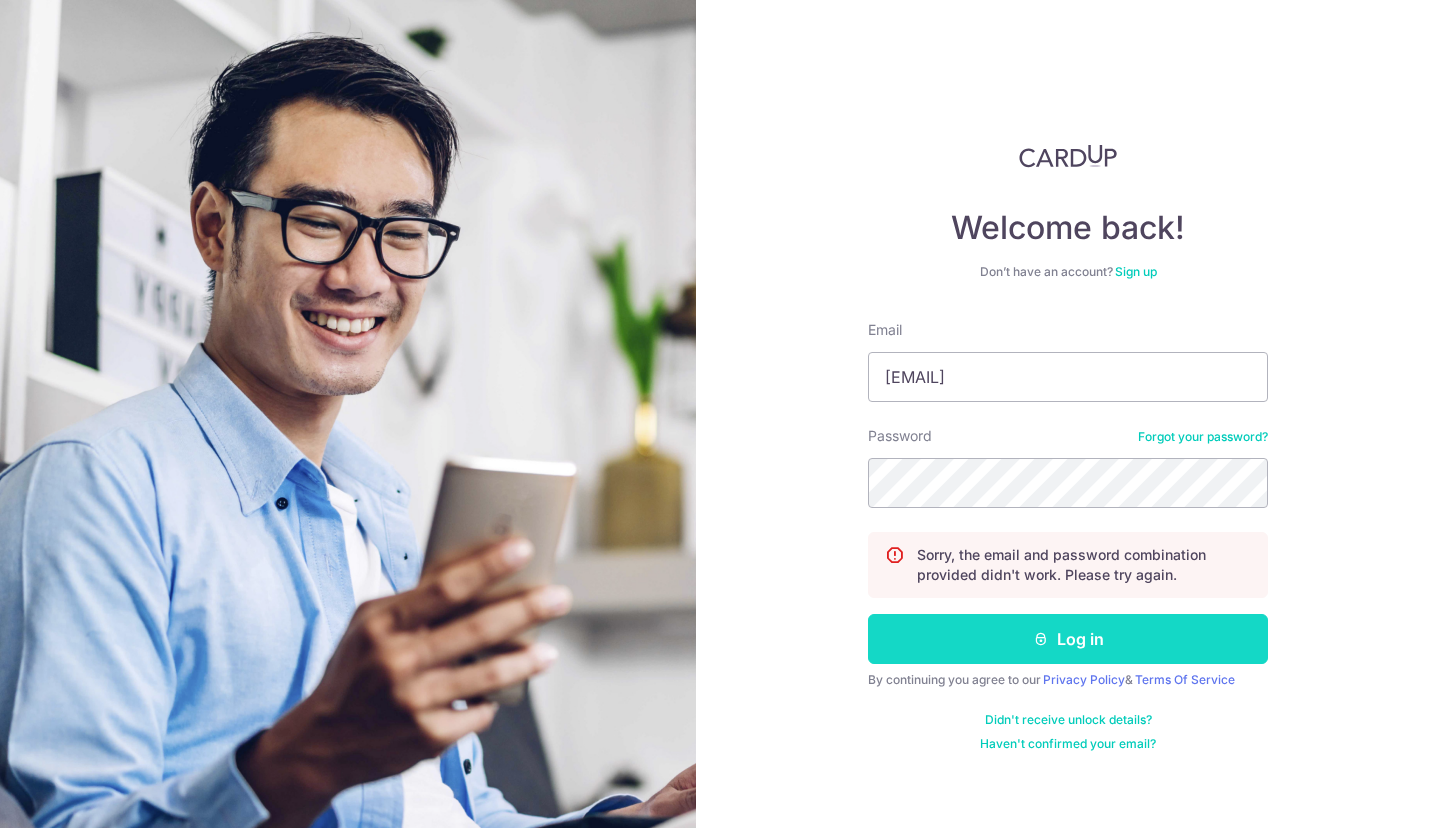 click on "Log in" at bounding box center (1068, 639) 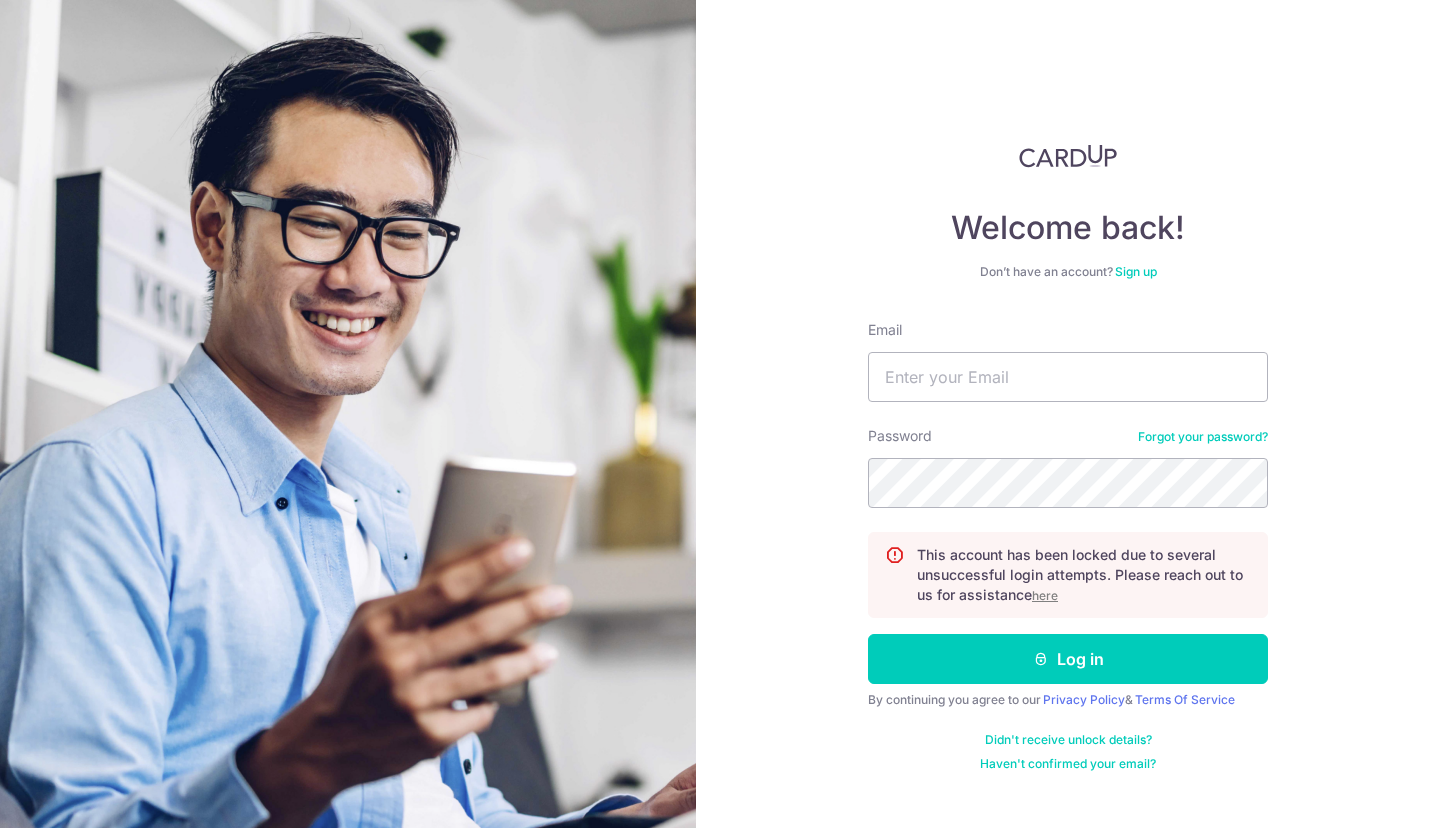 scroll, scrollTop: 0, scrollLeft: 0, axis: both 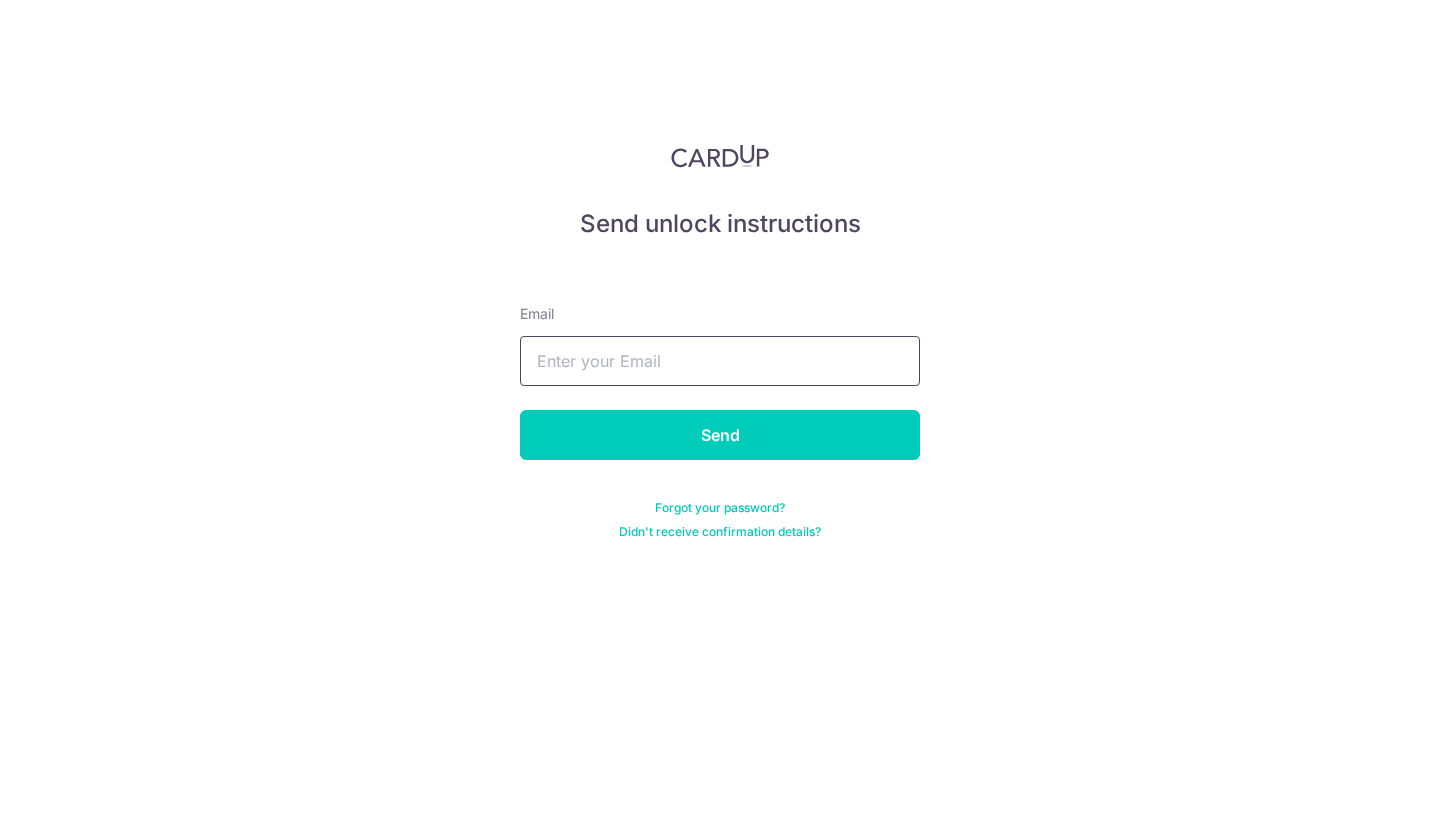 click at bounding box center [720, 361] 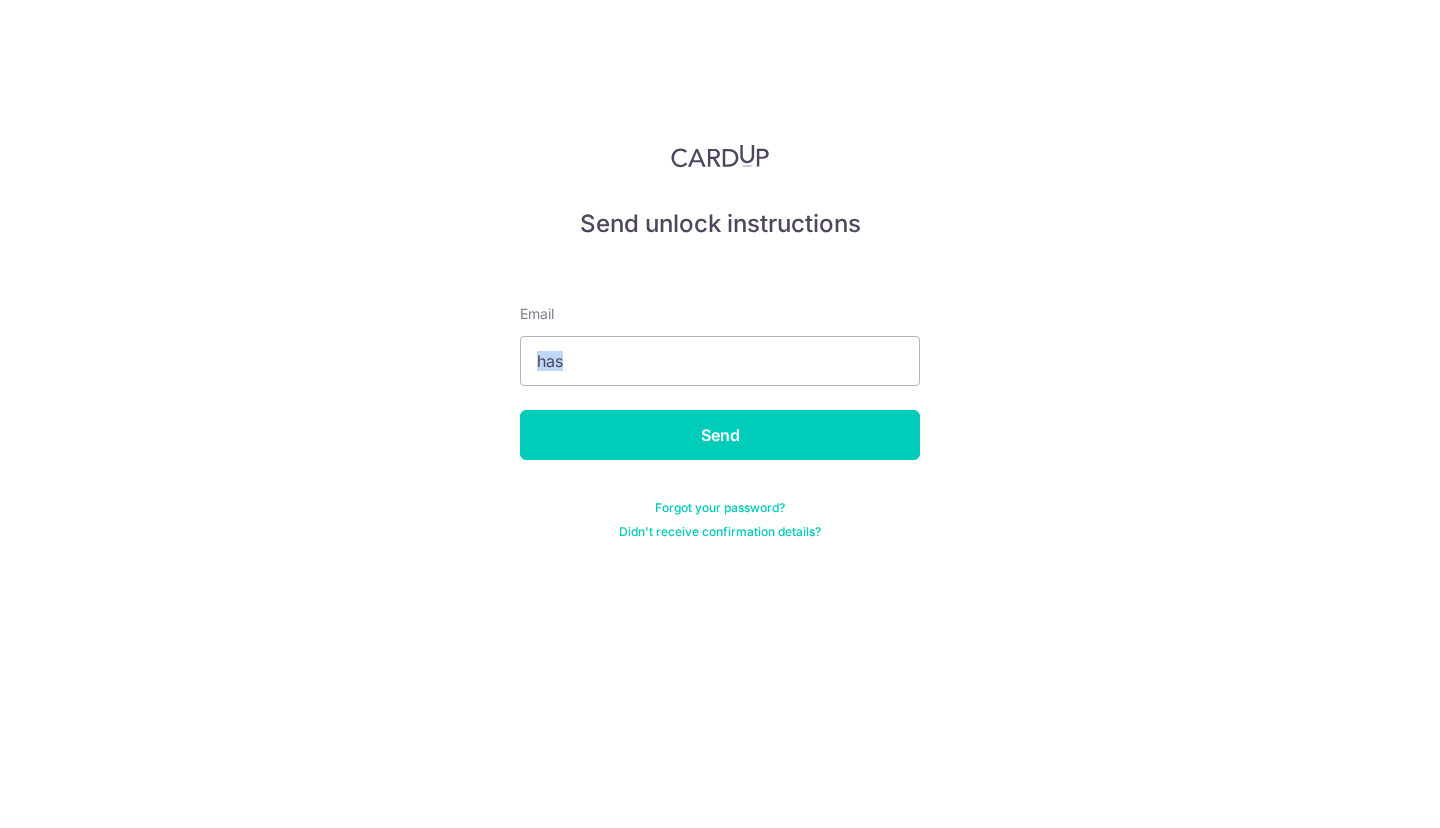 drag, startPoint x: 707, startPoint y: 381, endPoint x: 726, endPoint y: 389, distance: 20.615528 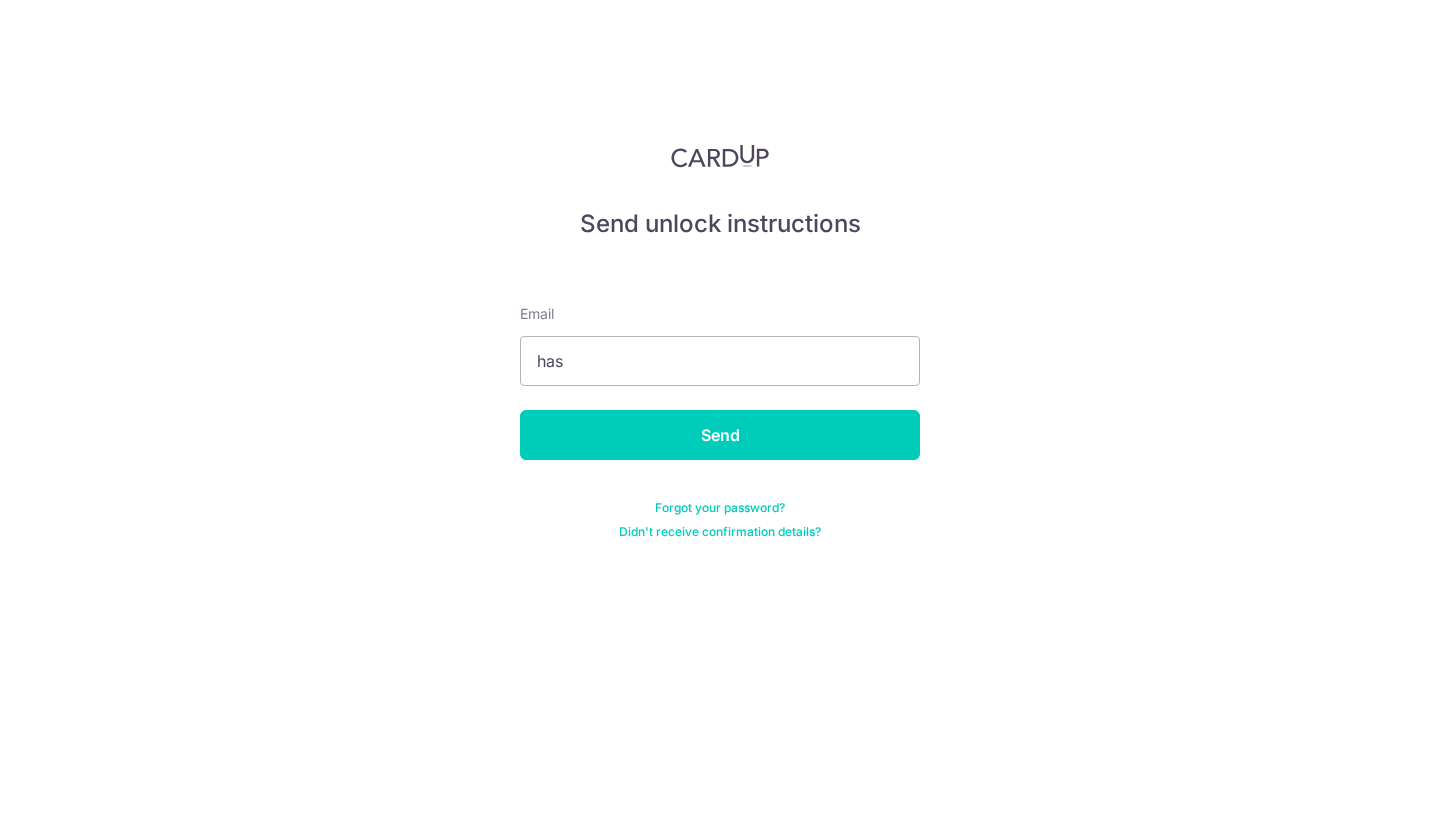 click on "Email
has
Send
Forgot your password?
Didn't receive confirmation details?" at bounding box center [720, 398] 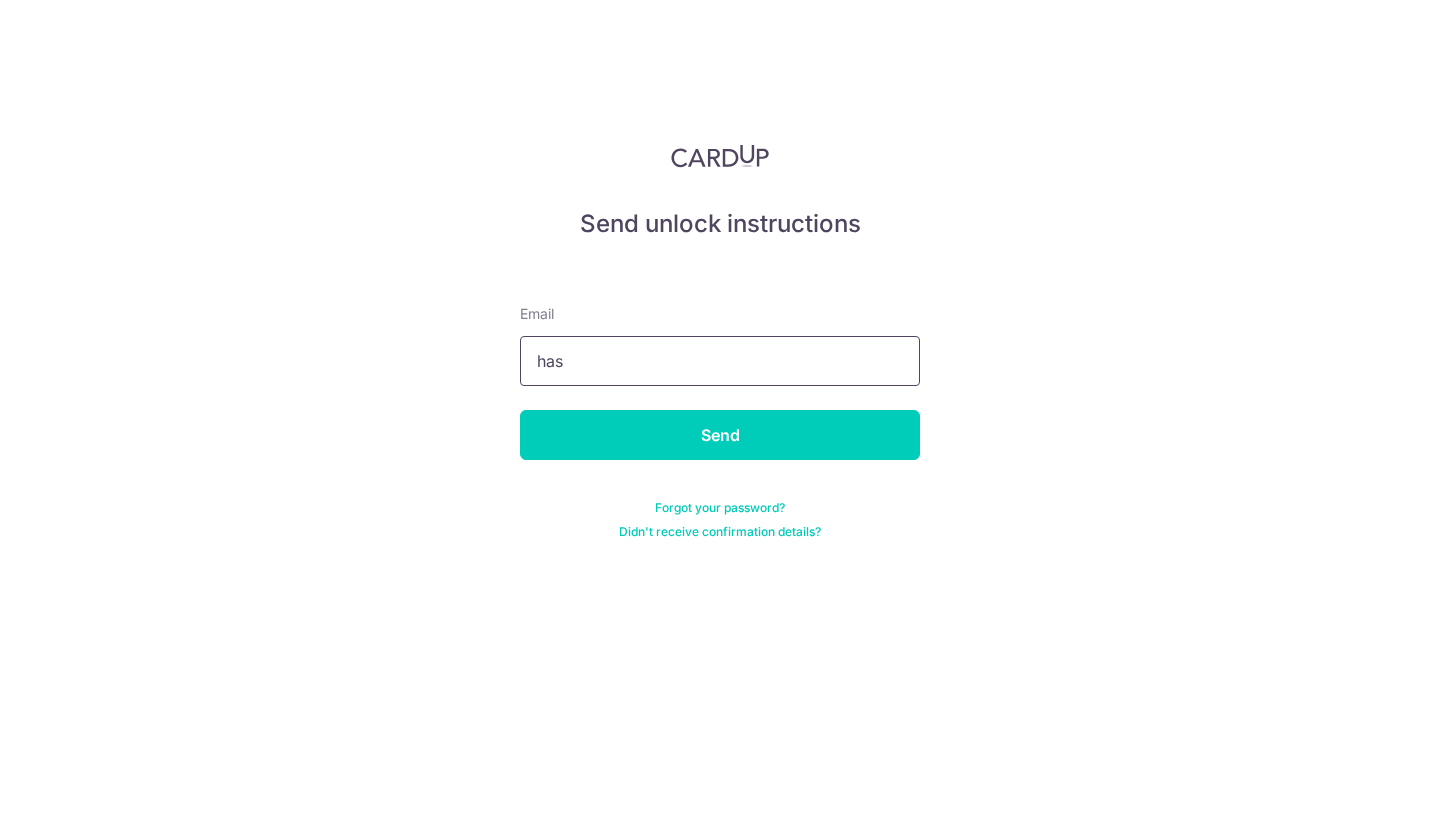 click on "has" at bounding box center (720, 361) 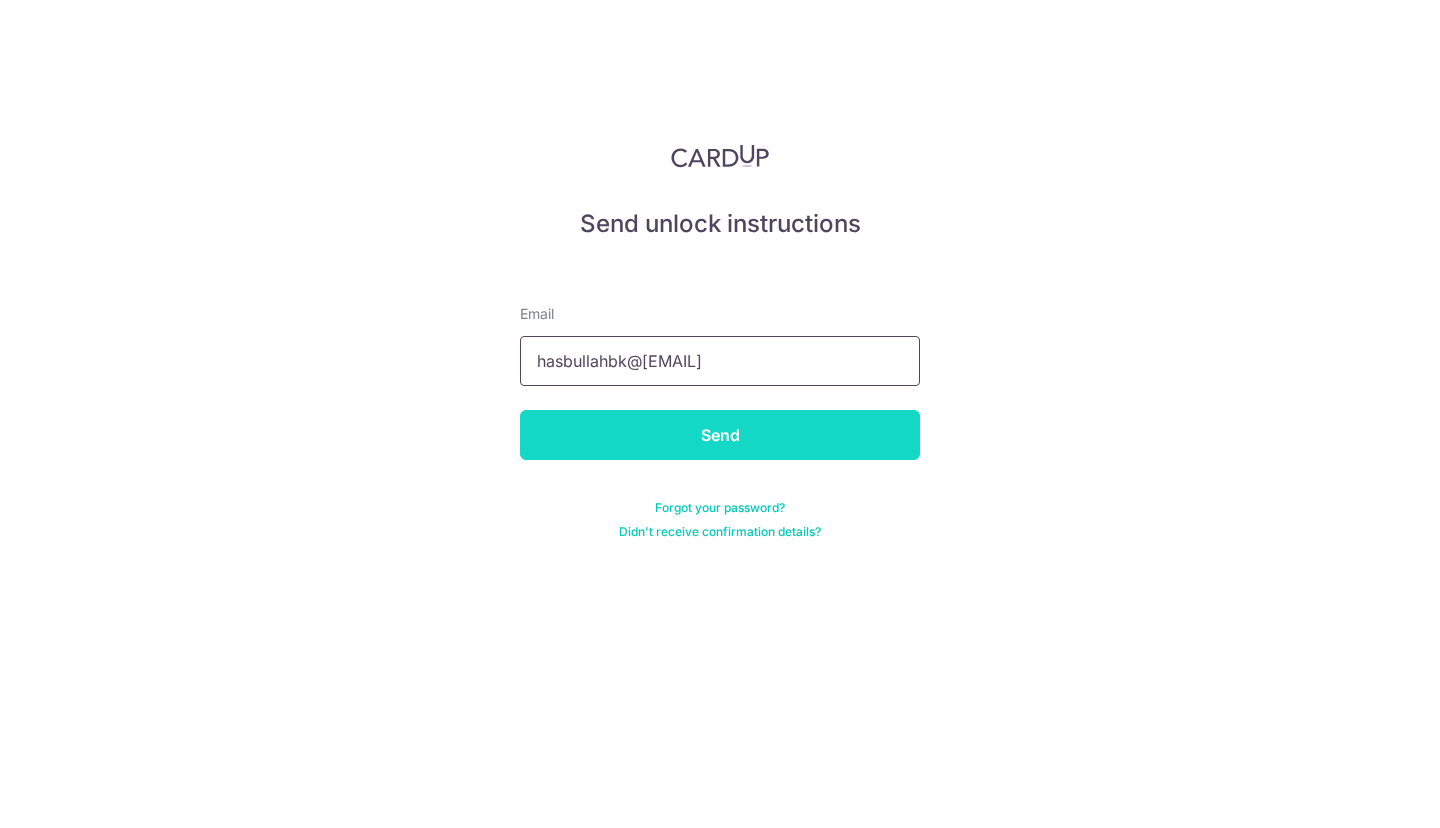 type on "[EMAIL]" 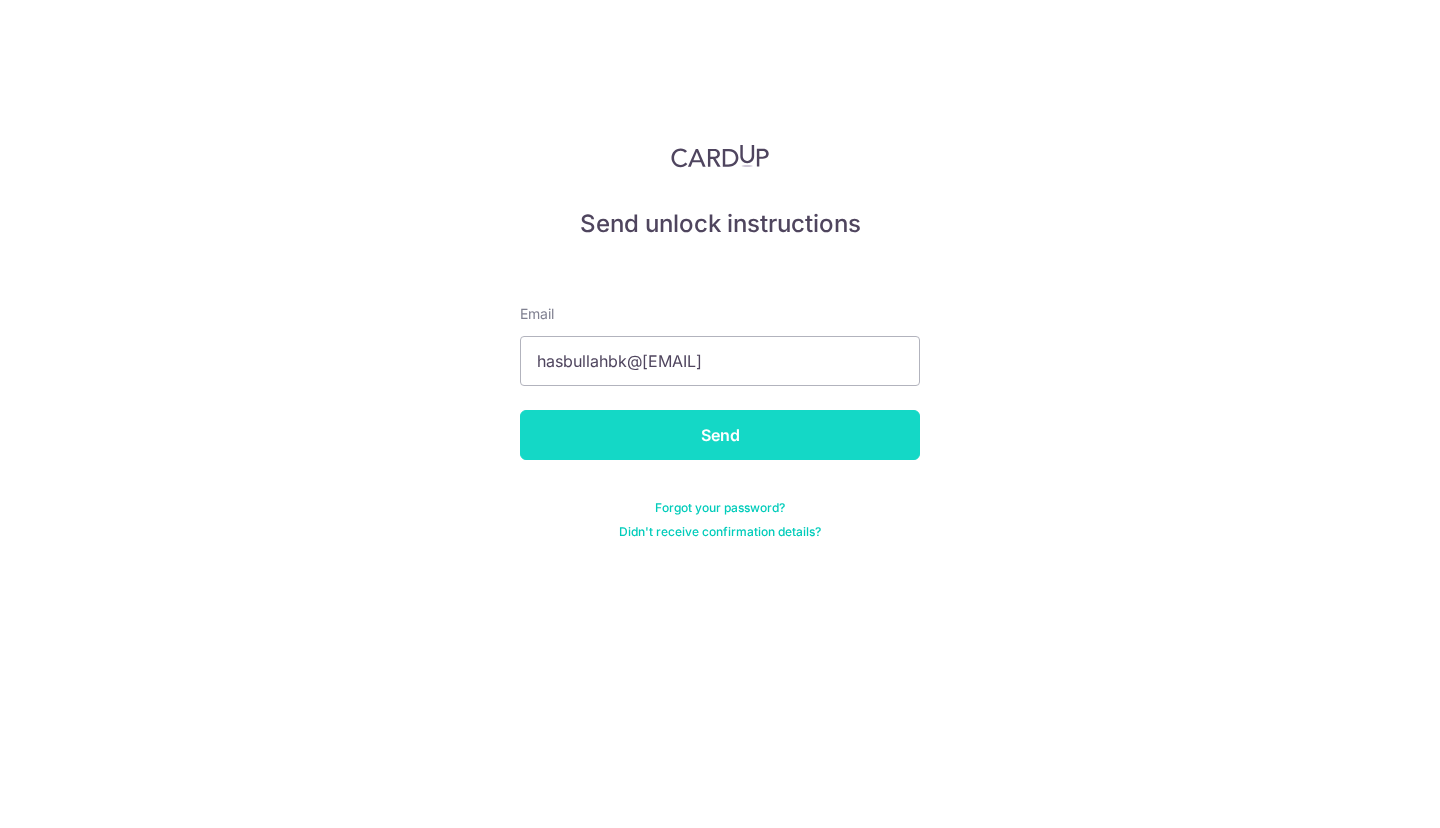 click on "Send" at bounding box center (720, 435) 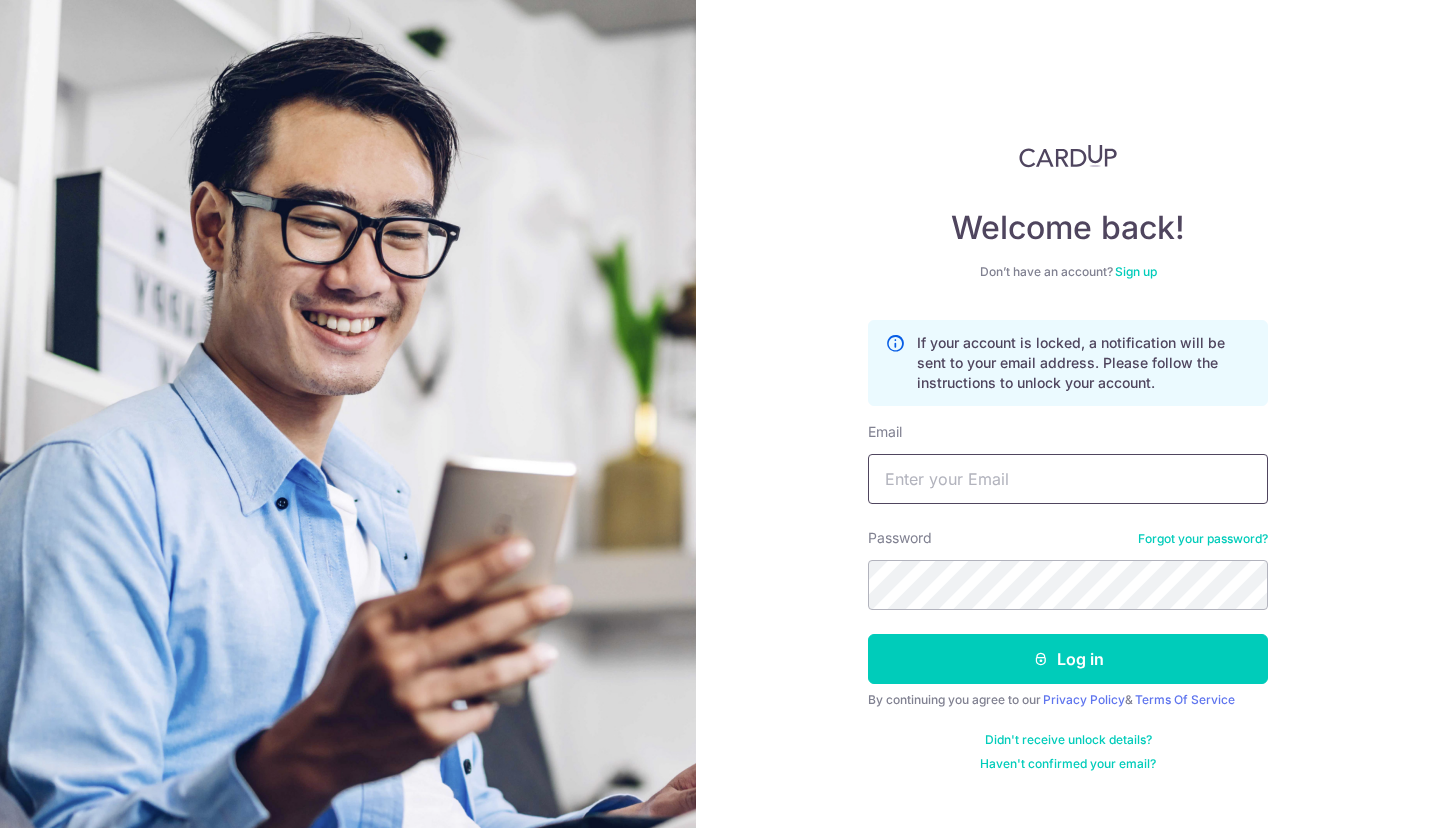scroll, scrollTop: 0, scrollLeft: 0, axis: both 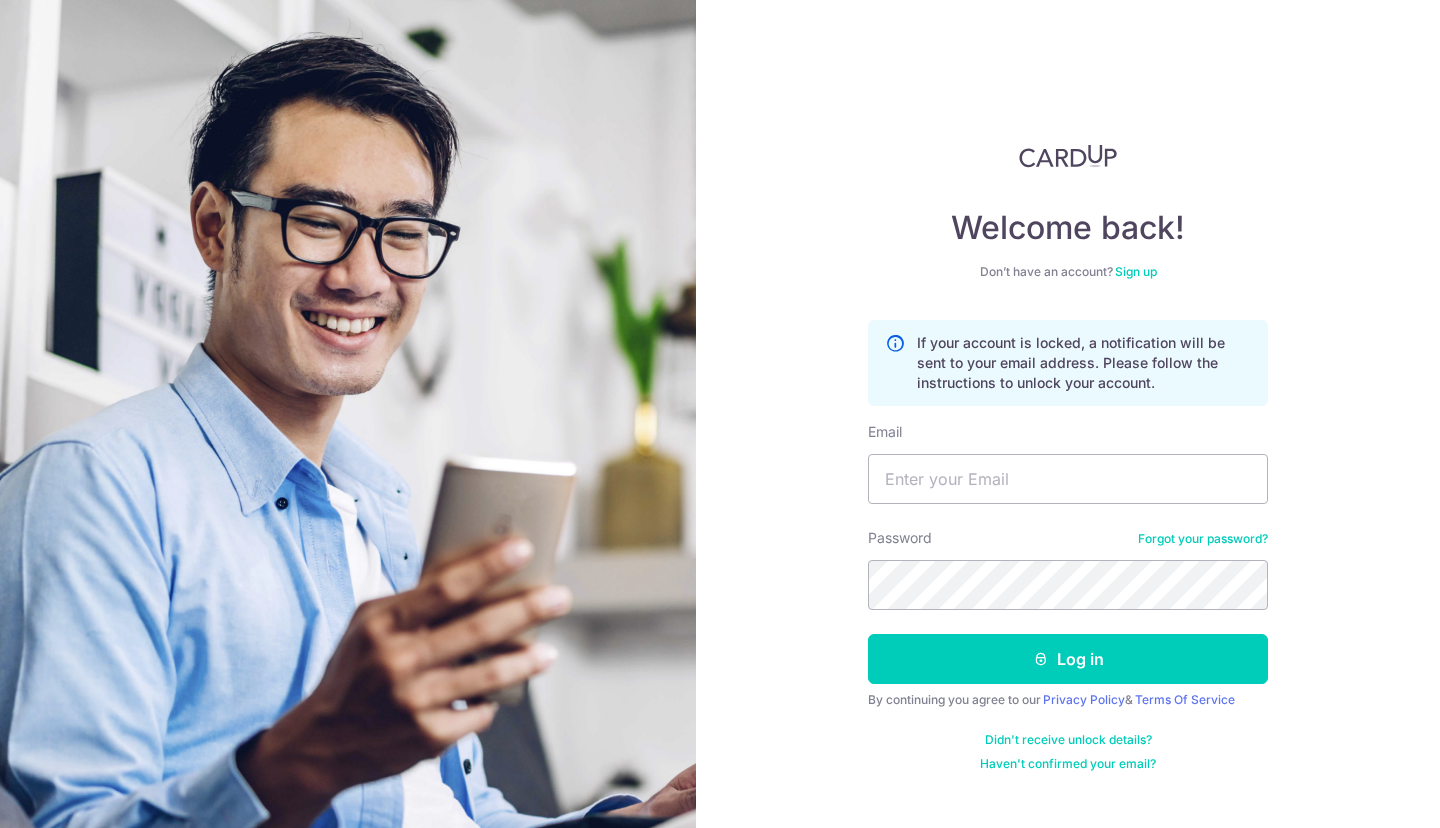 click on "Forgot your password?" at bounding box center [1203, 539] 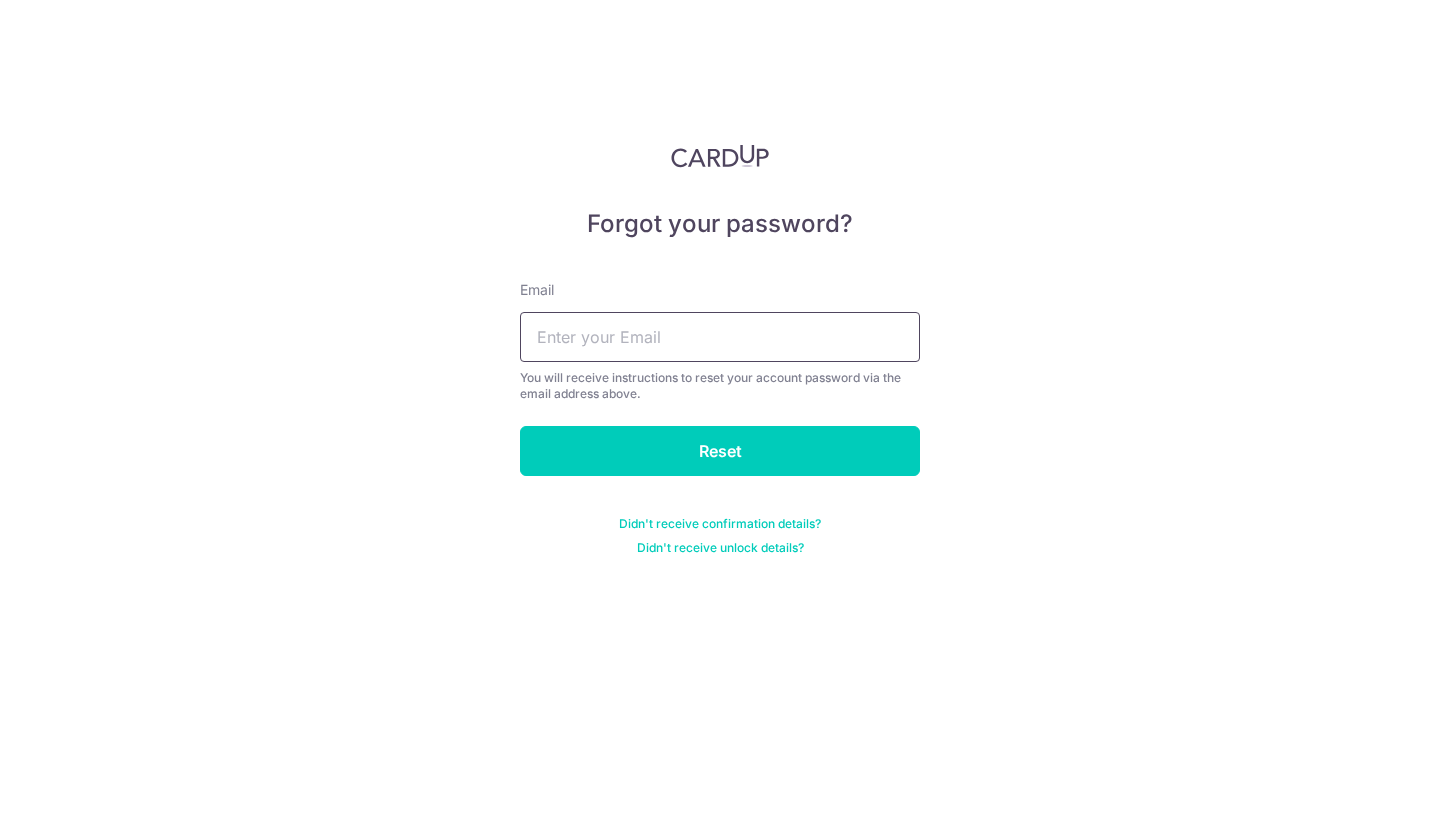 click at bounding box center [720, 337] 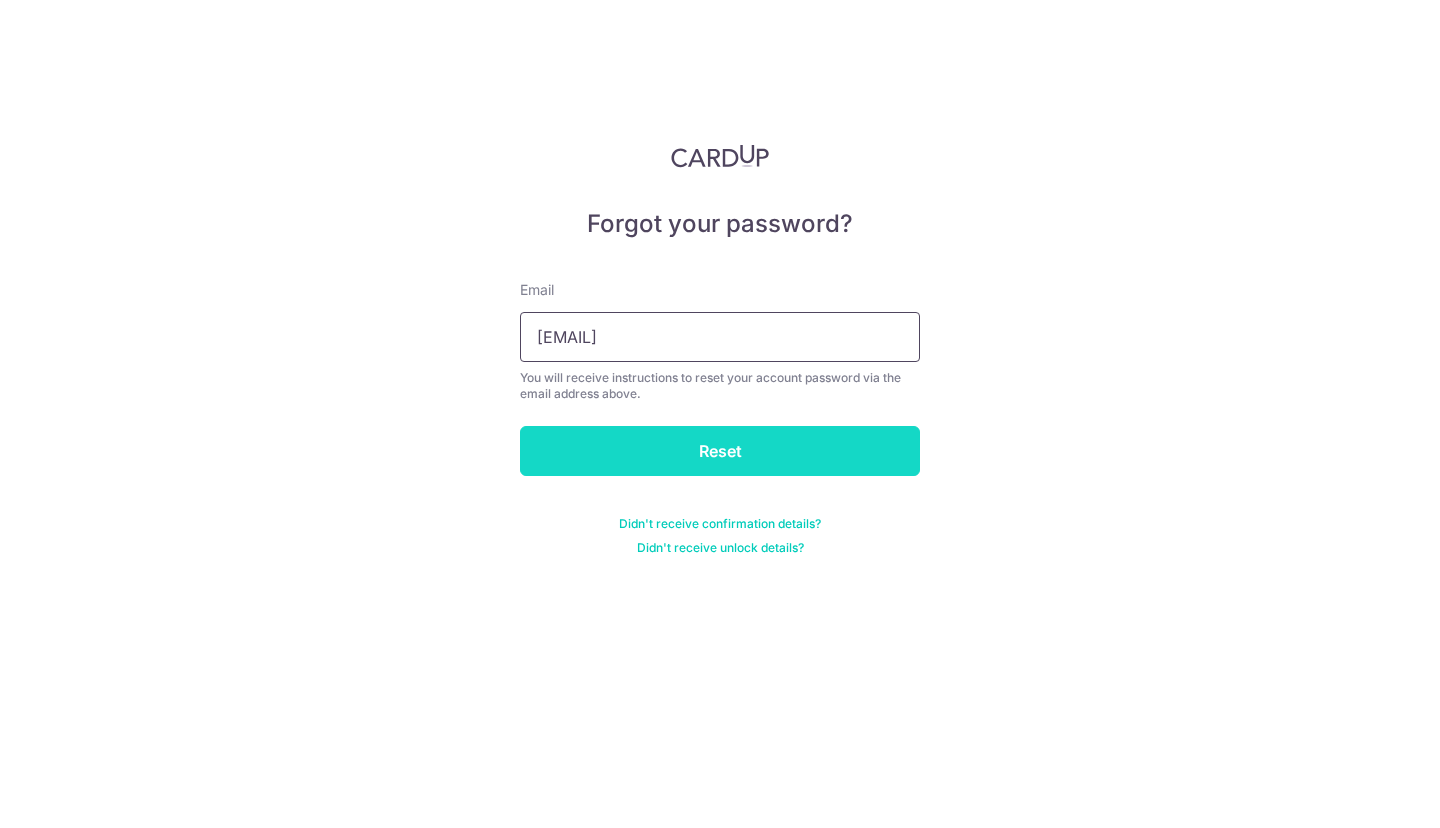 type on "[EMAIL]" 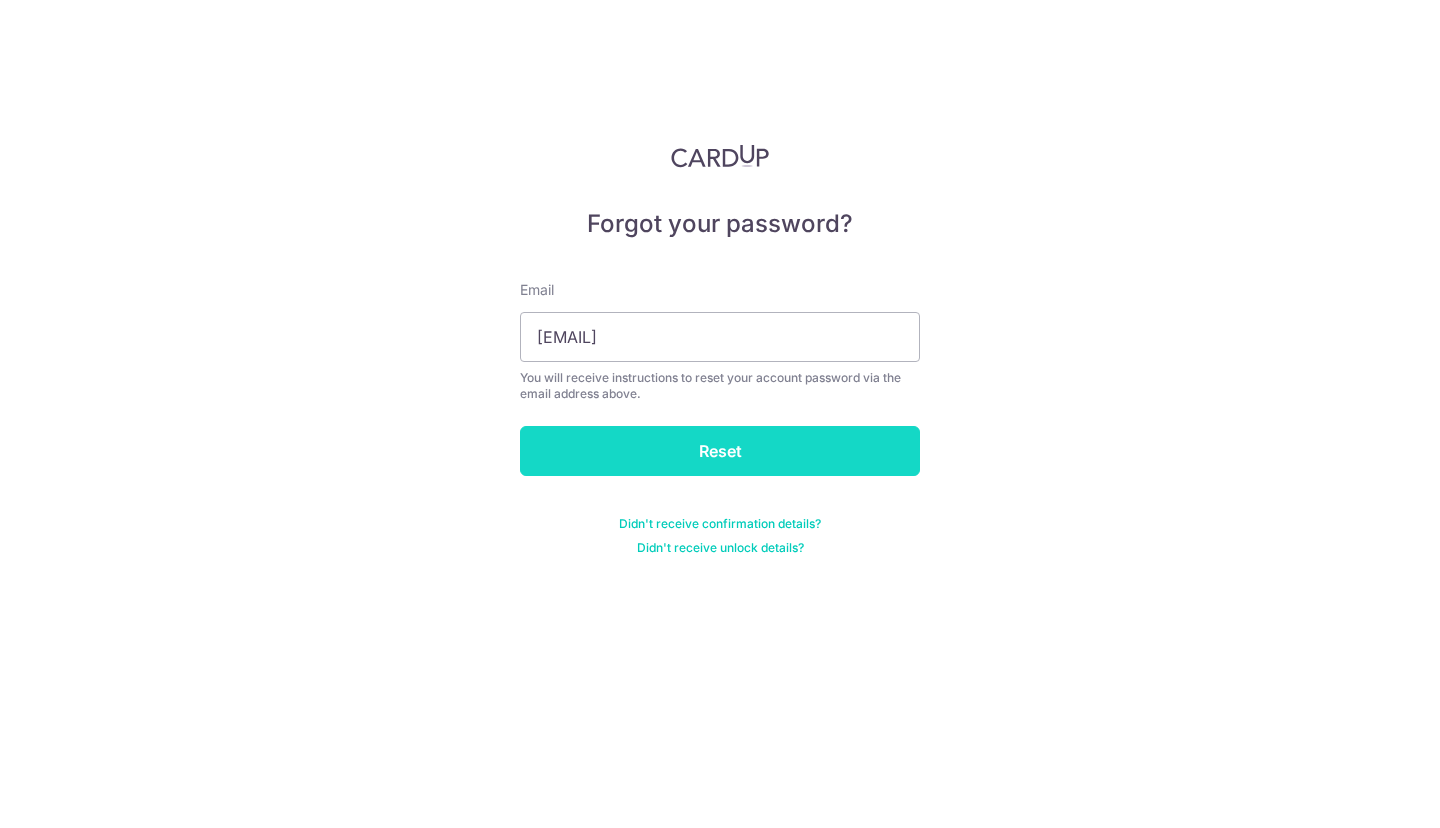 click on "Reset" at bounding box center (720, 451) 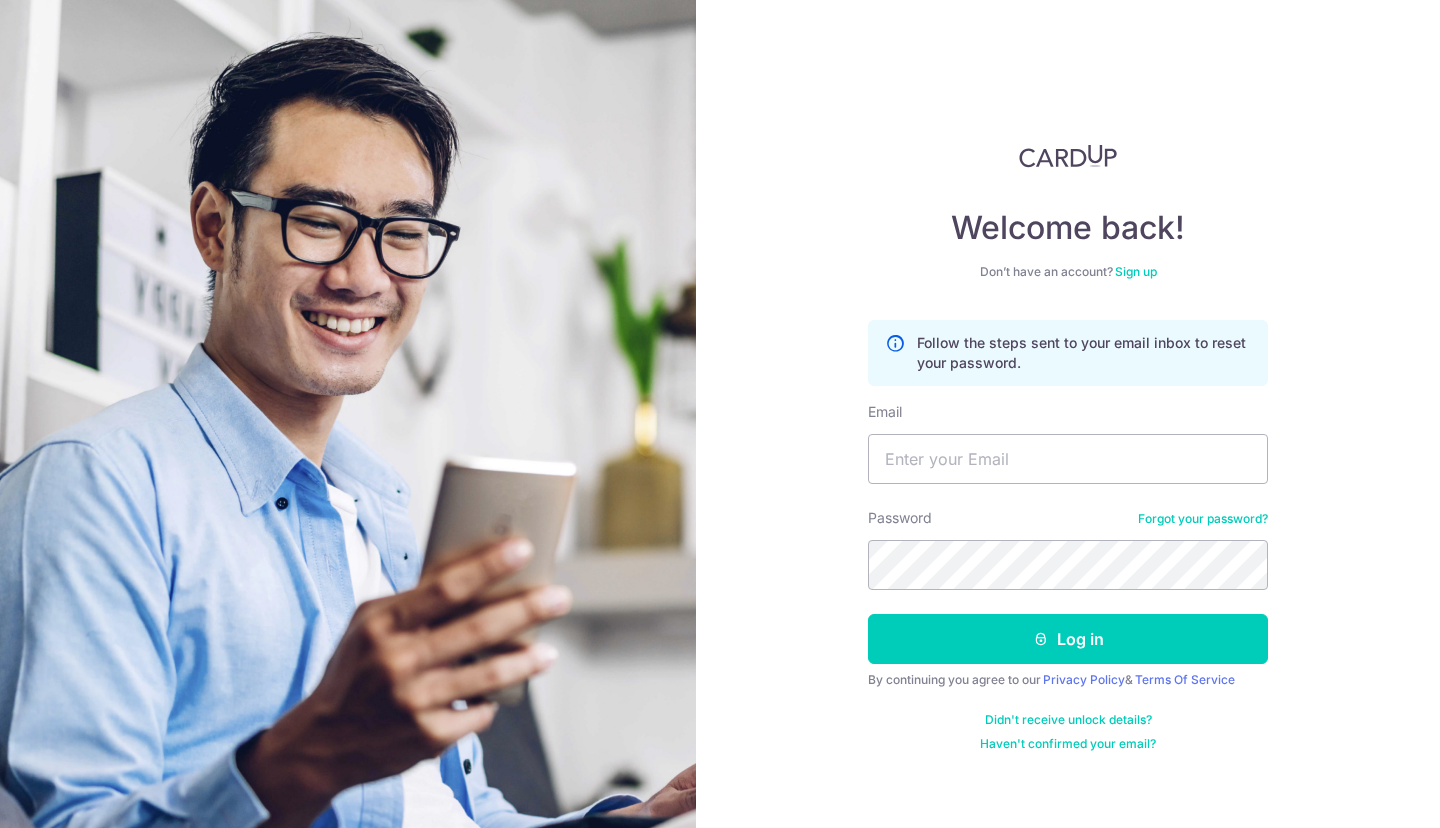 scroll, scrollTop: 0, scrollLeft: 0, axis: both 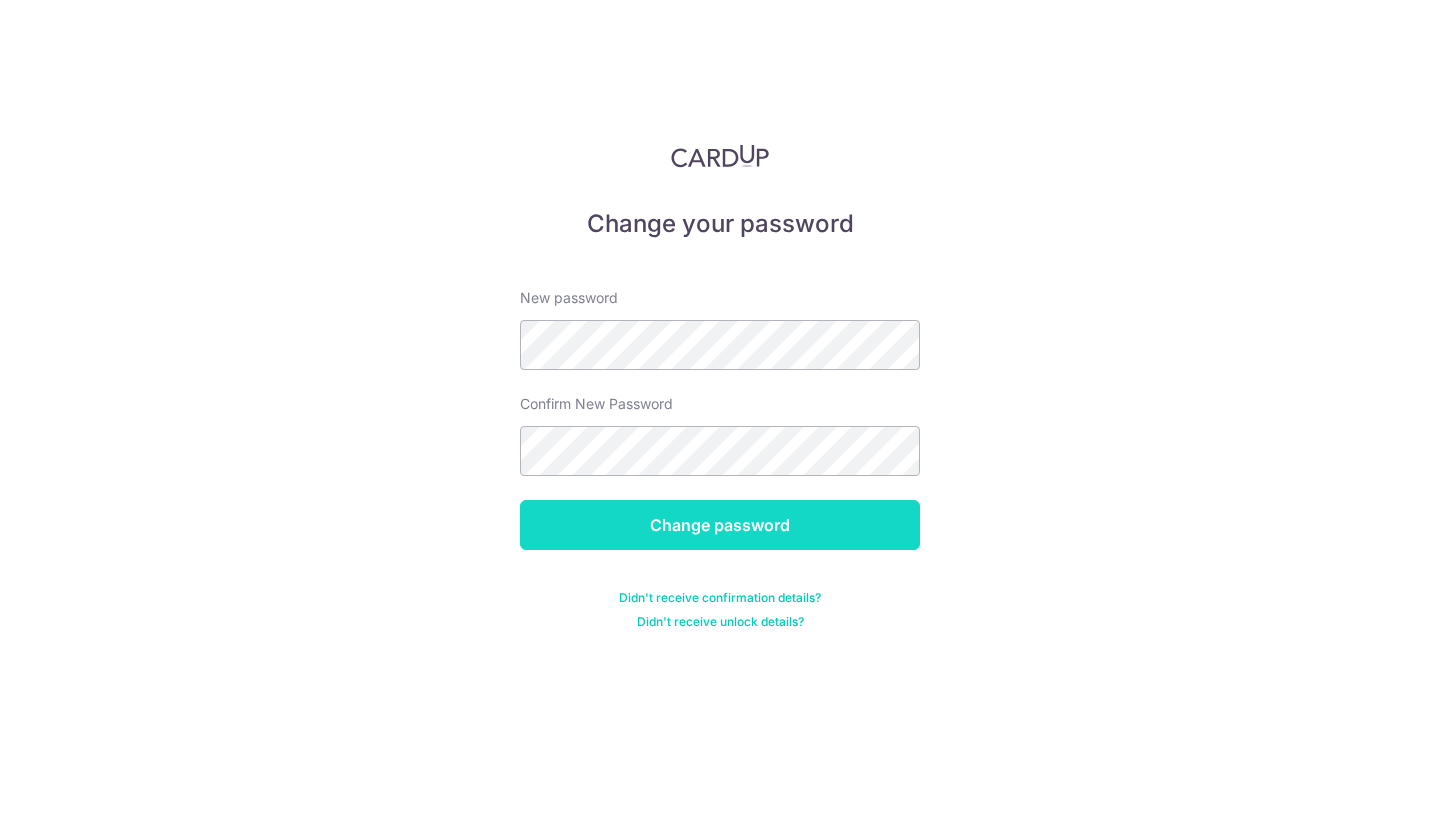 click on "Change password" at bounding box center (720, 525) 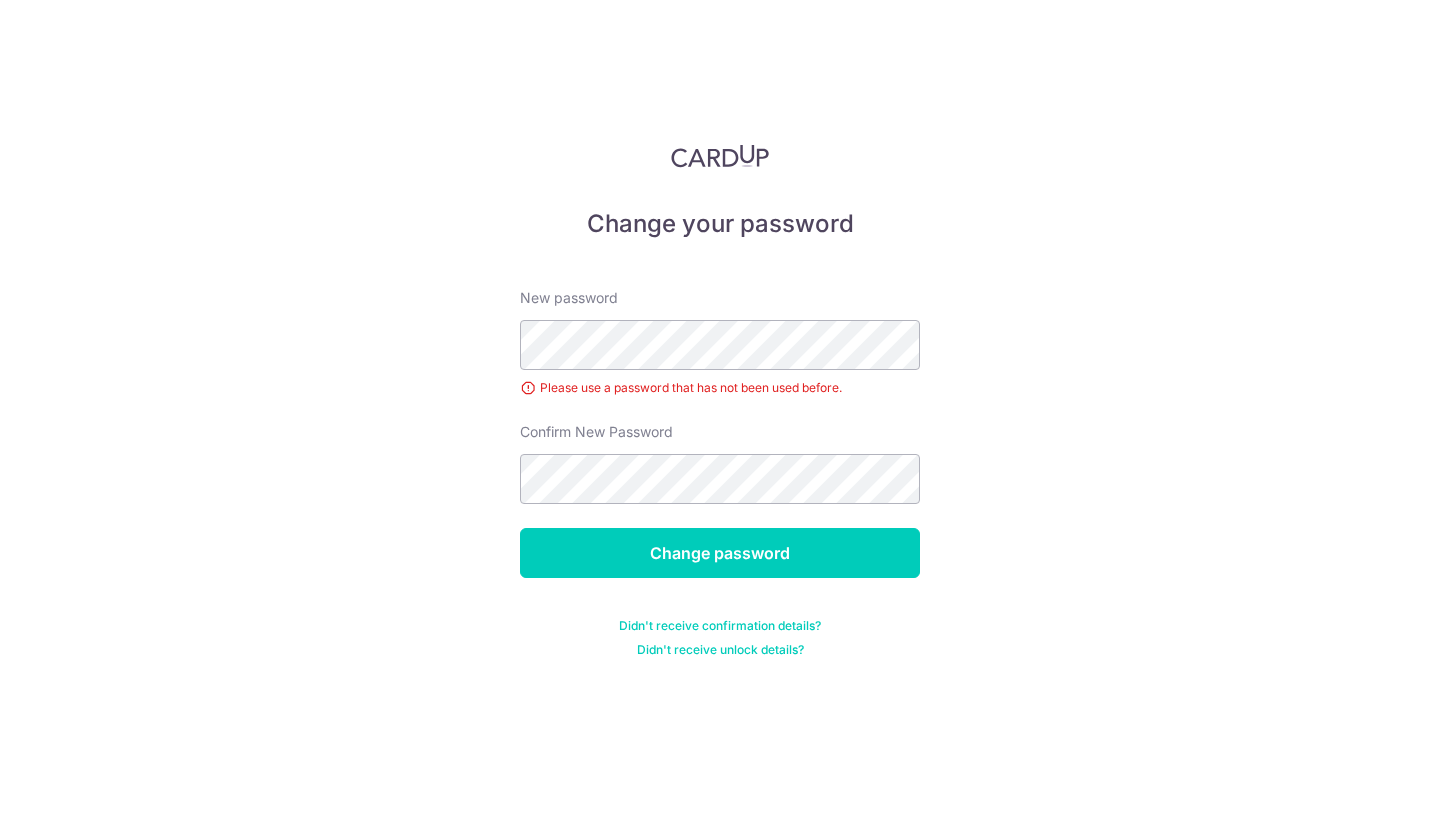 scroll, scrollTop: 0, scrollLeft: 0, axis: both 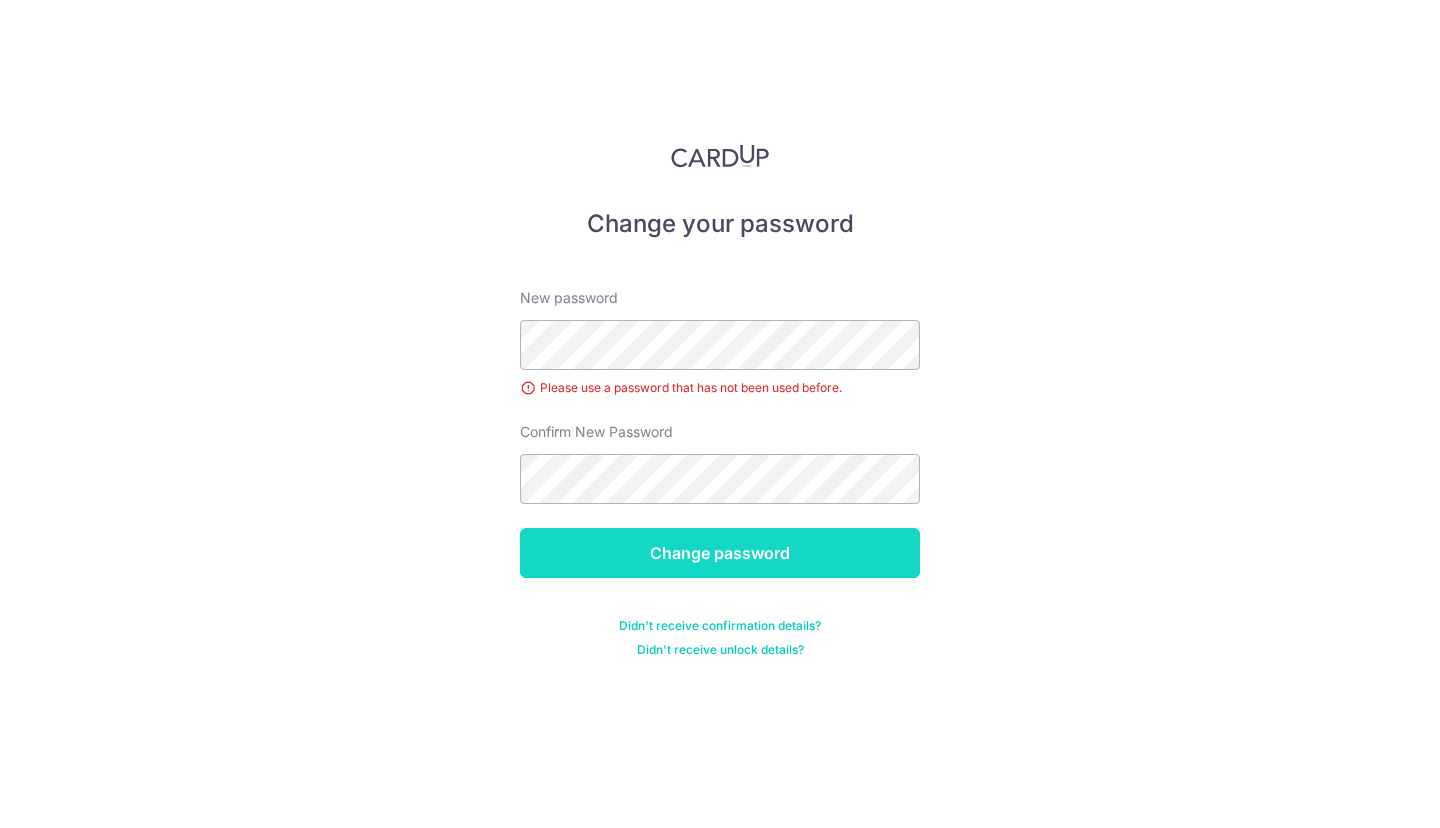 click on "Change password" at bounding box center (720, 553) 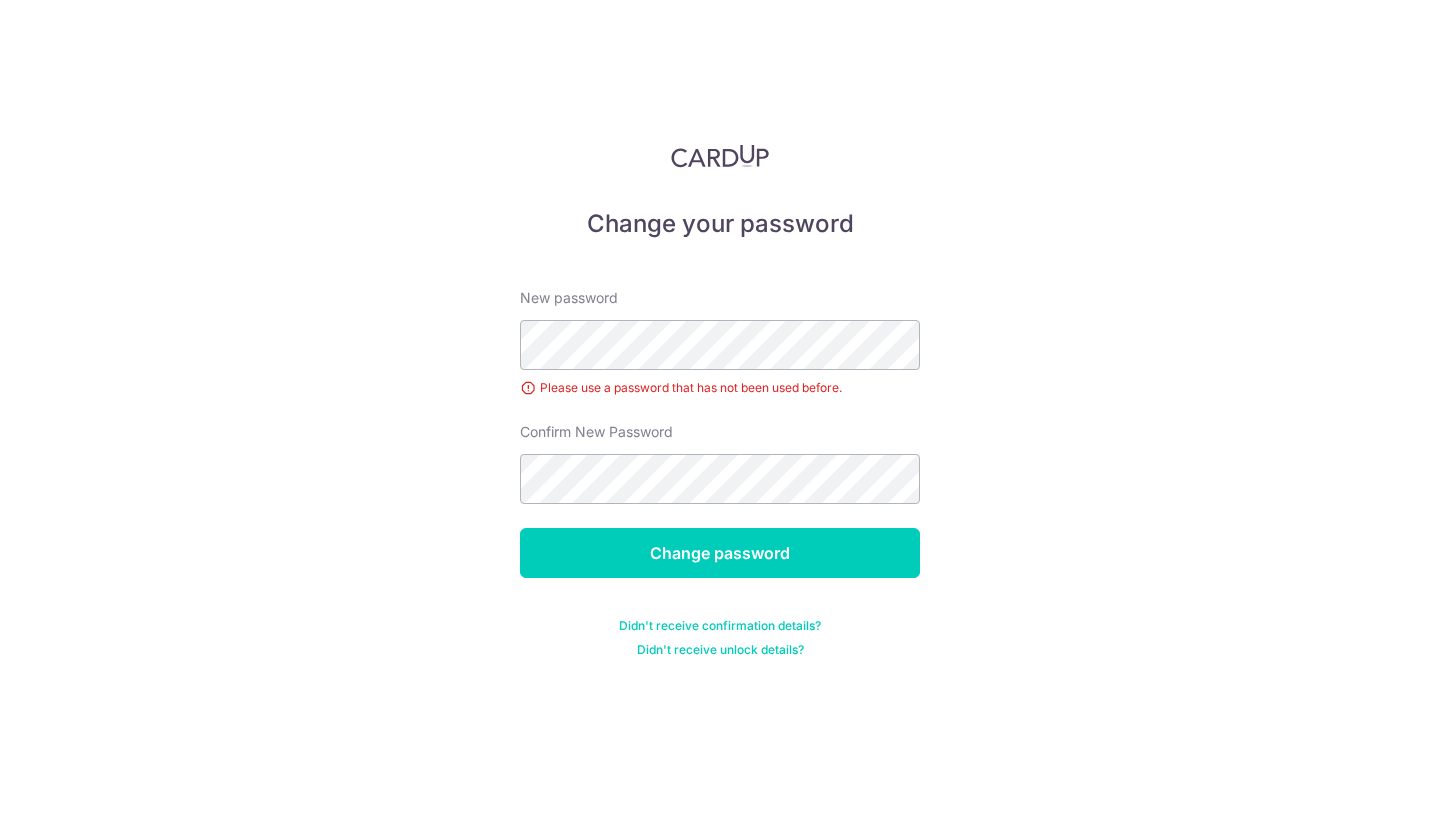 scroll, scrollTop: 0, scrollLeft: 0, axis: both 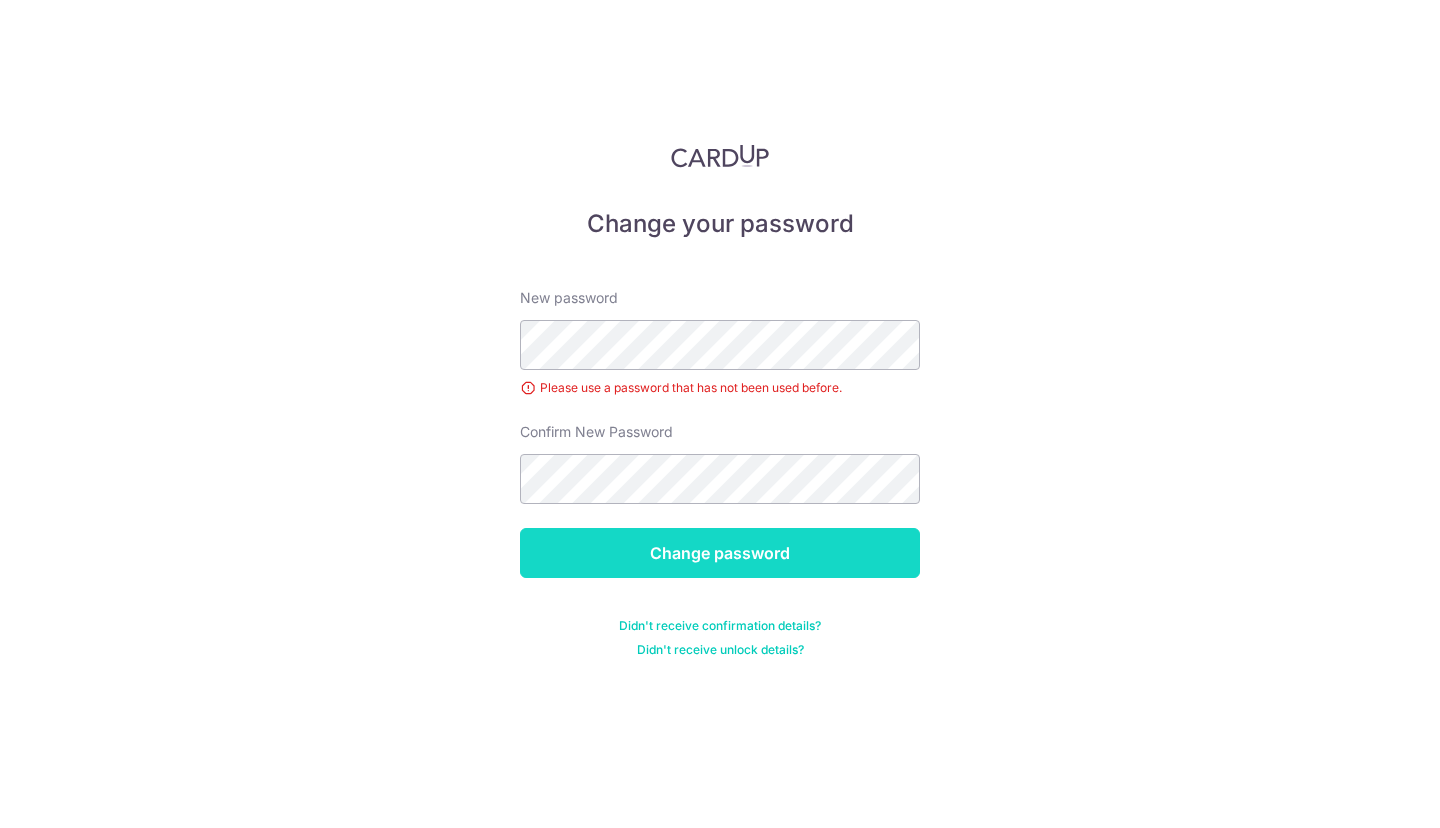 click on "Change password" at bounding box center (720, 553) 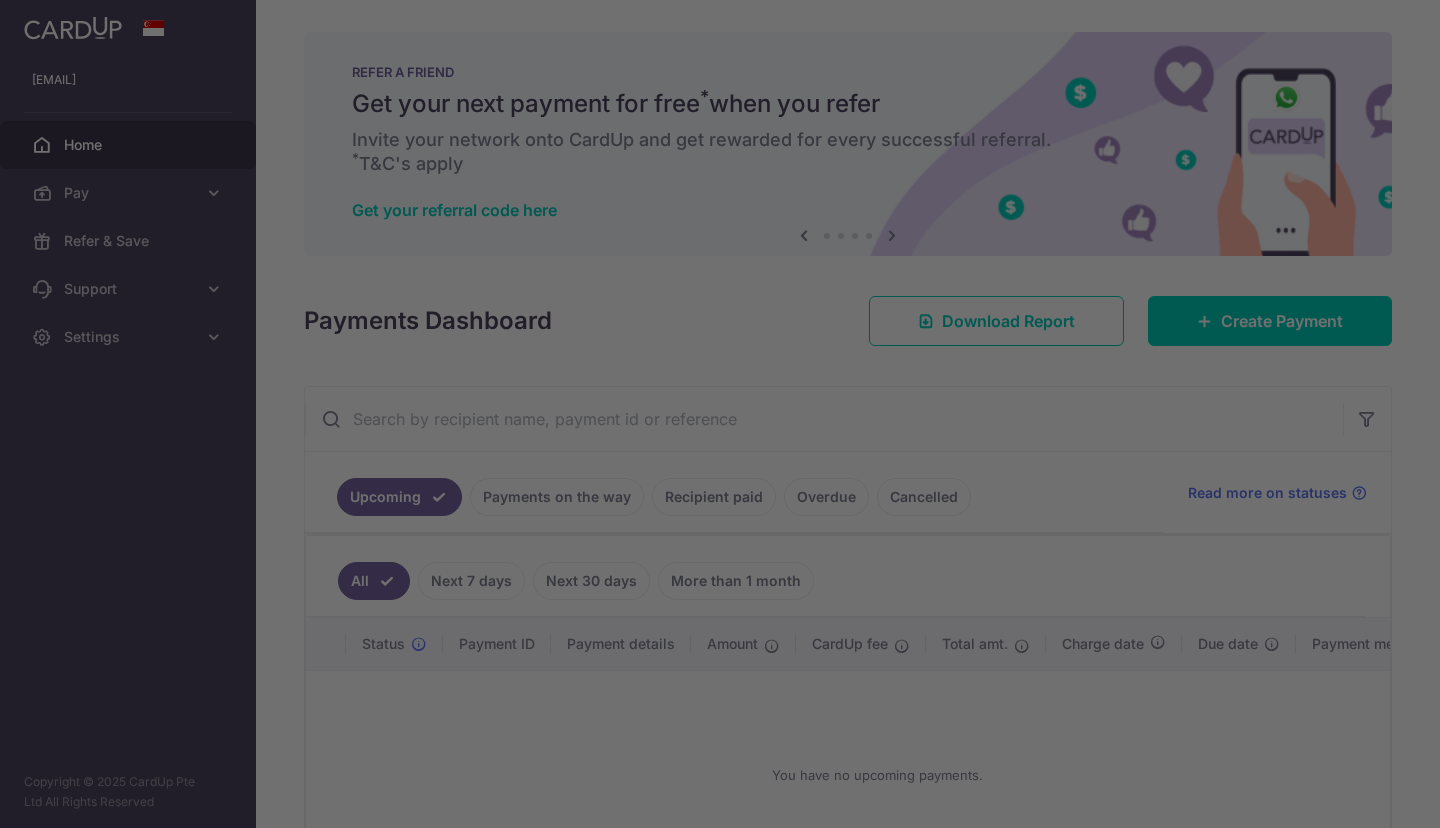 scroll, scrollTop: 0, scrollLeft: 0, axis: both 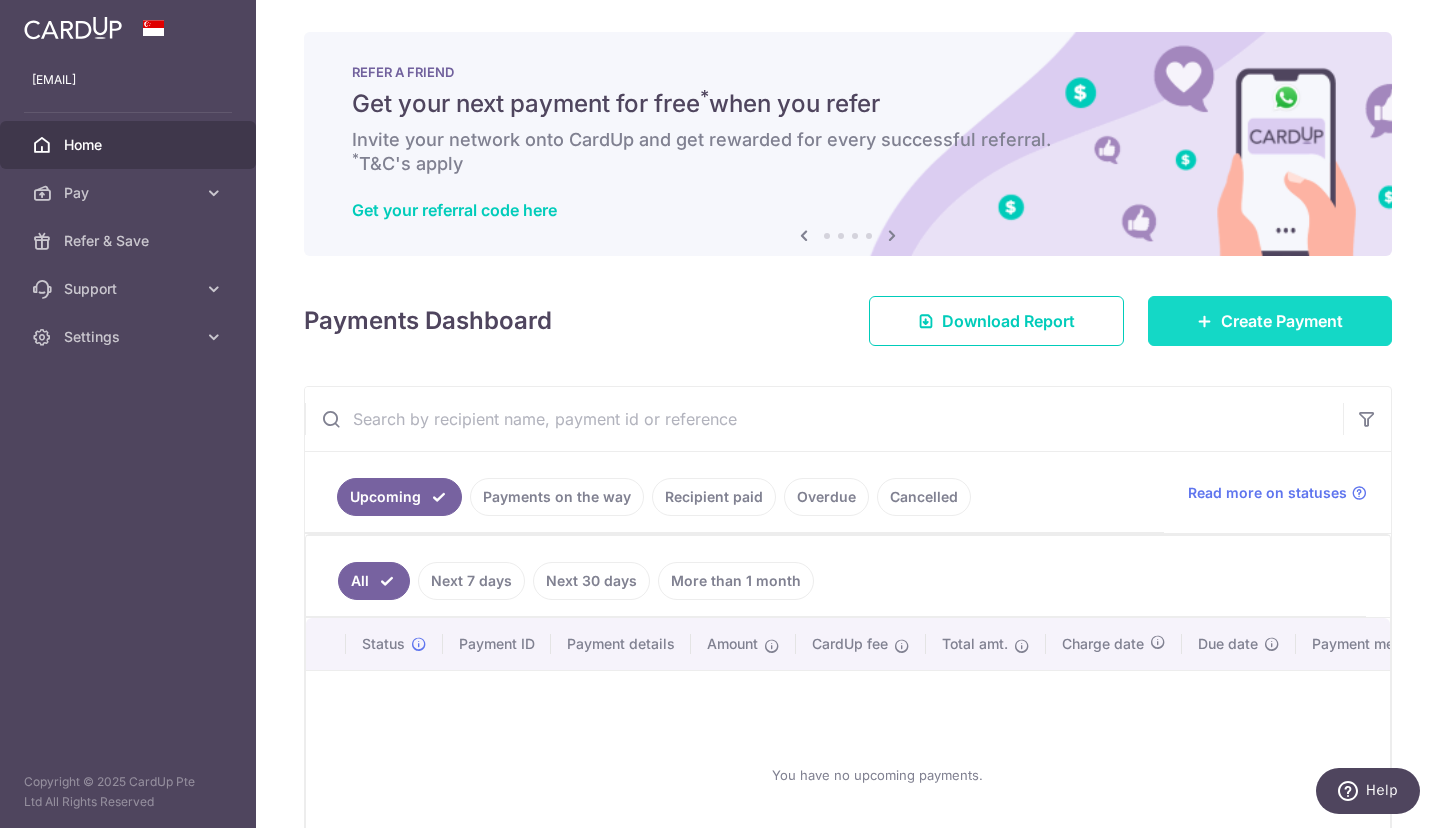 click on "Create Payment" at bounding box center [1282, 321] 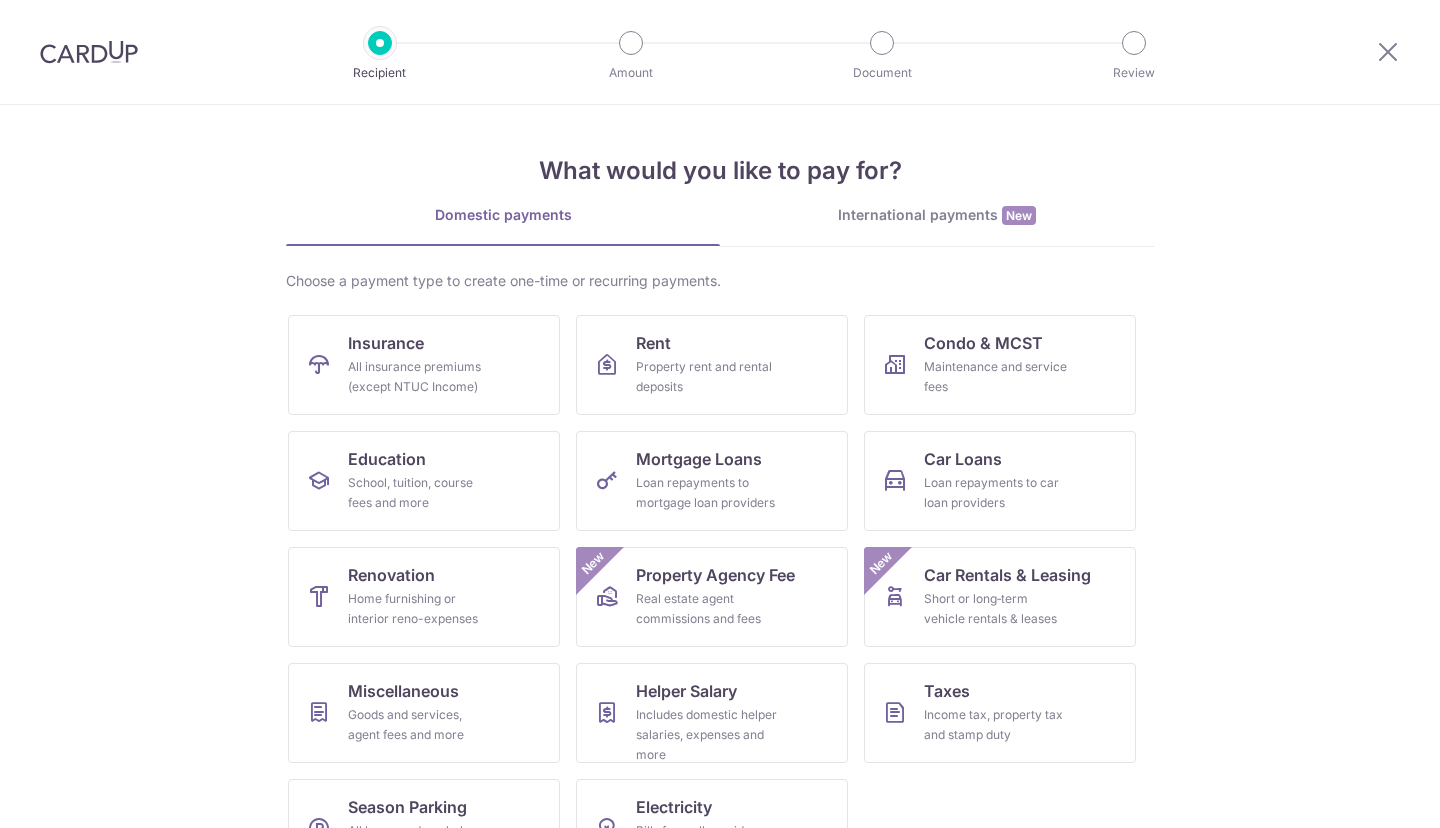 scroll, scrollTop: 0, scrollLeft: 0, axis: both 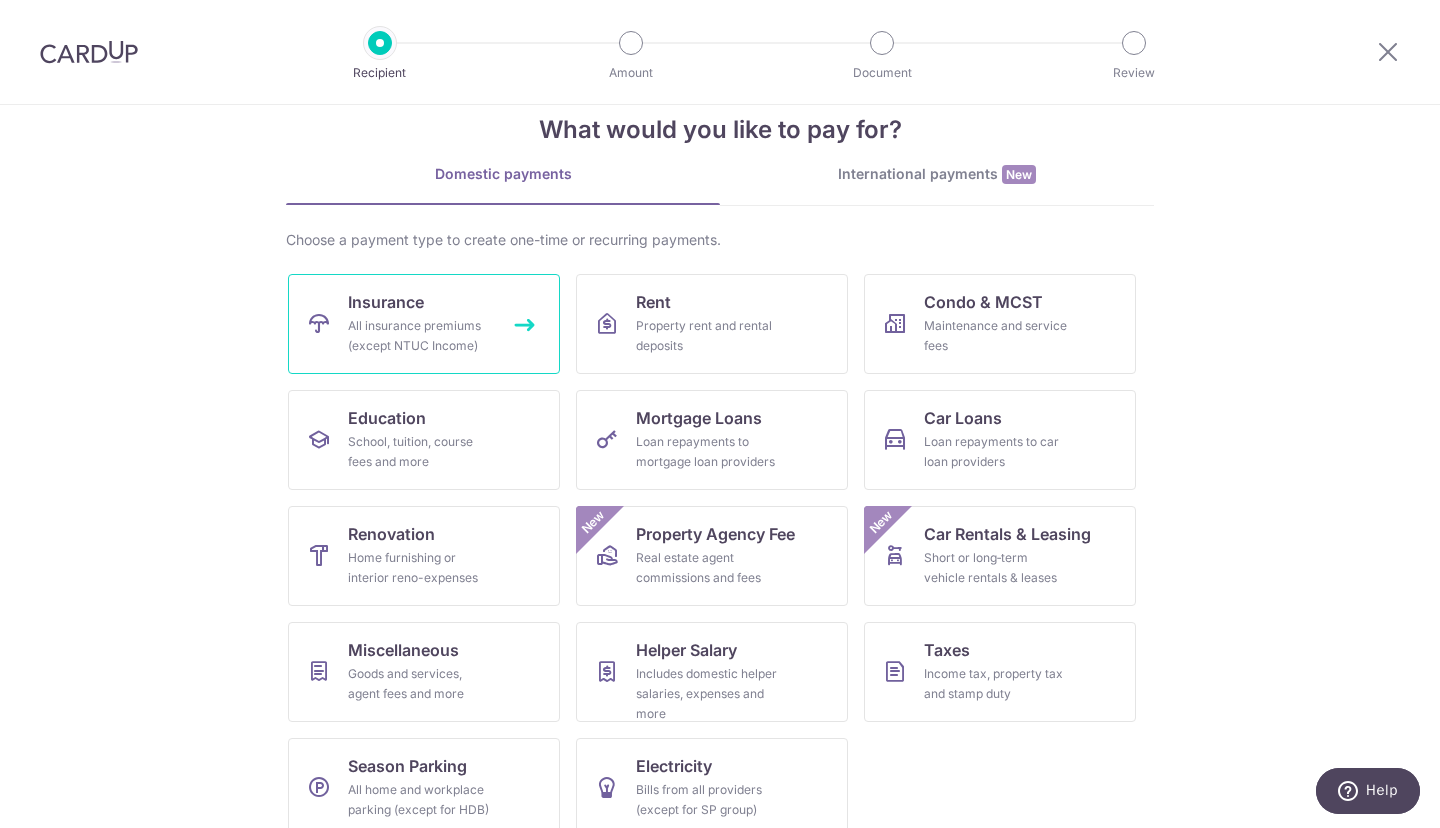 click on "All insurance premiums (except NTUC Income)" at bounding box center [420, 336] 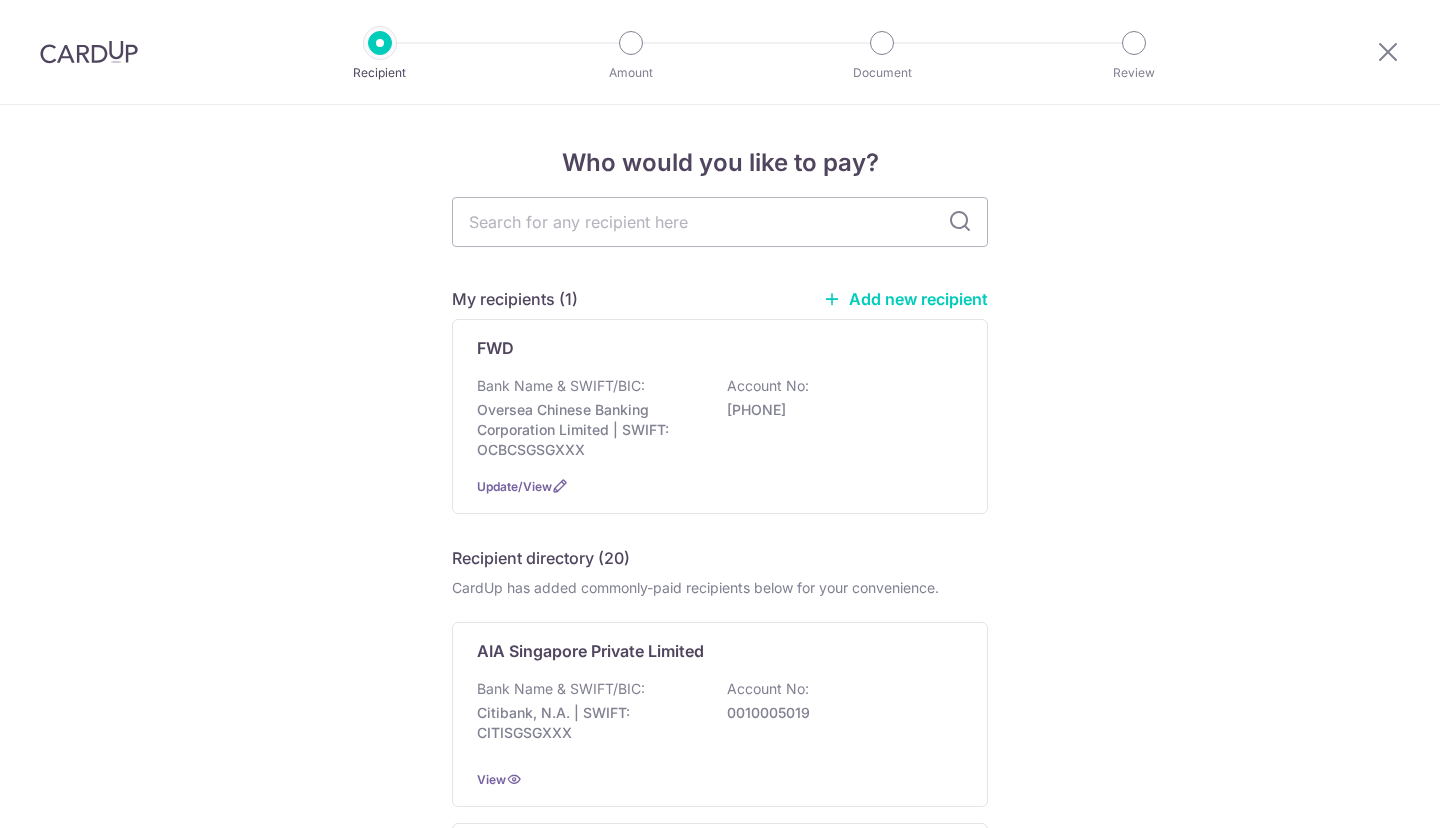 scroll, scrollTop: 0, scrollLeft: 0, axis: both 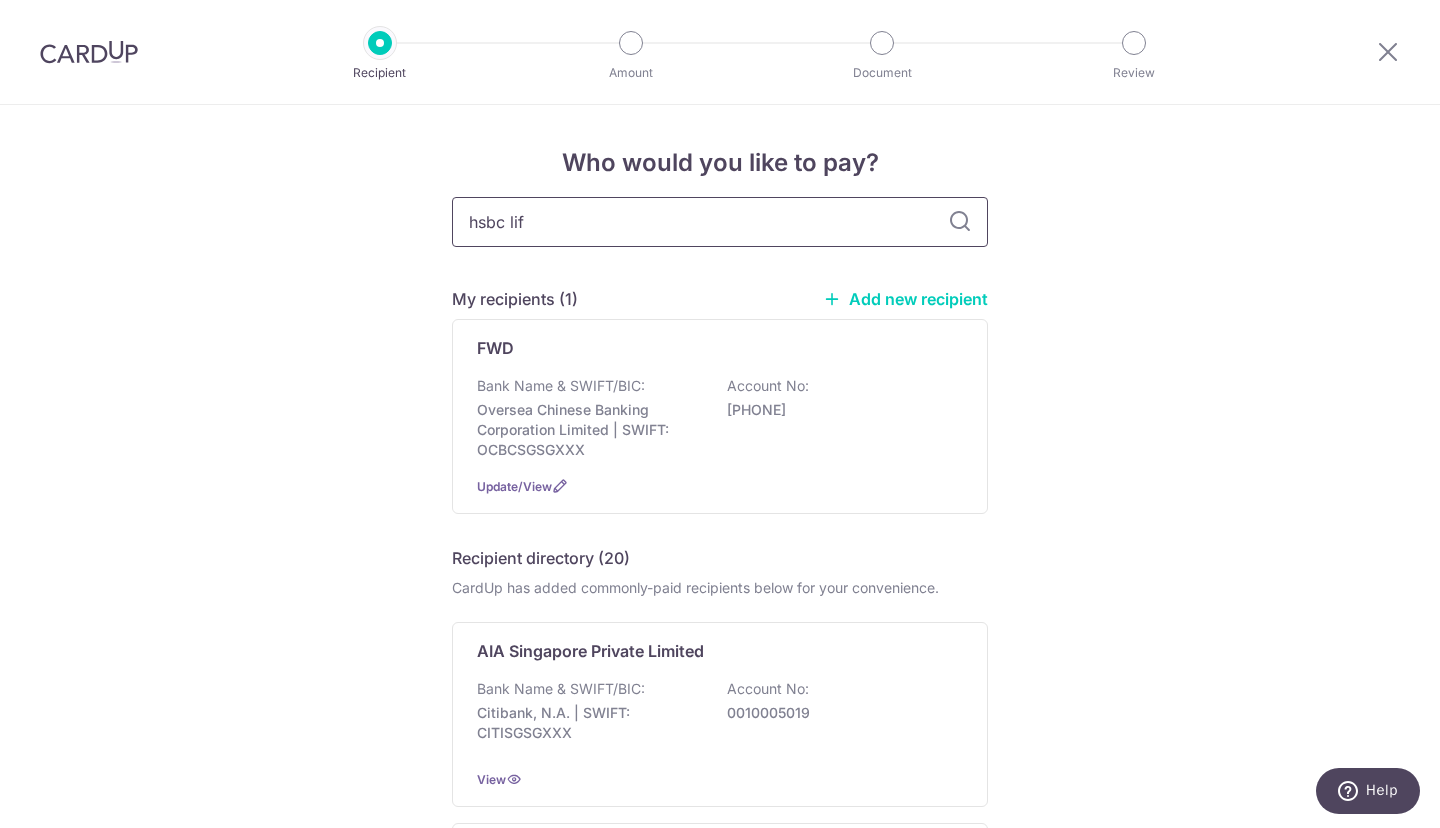 type on "hsbc life" 